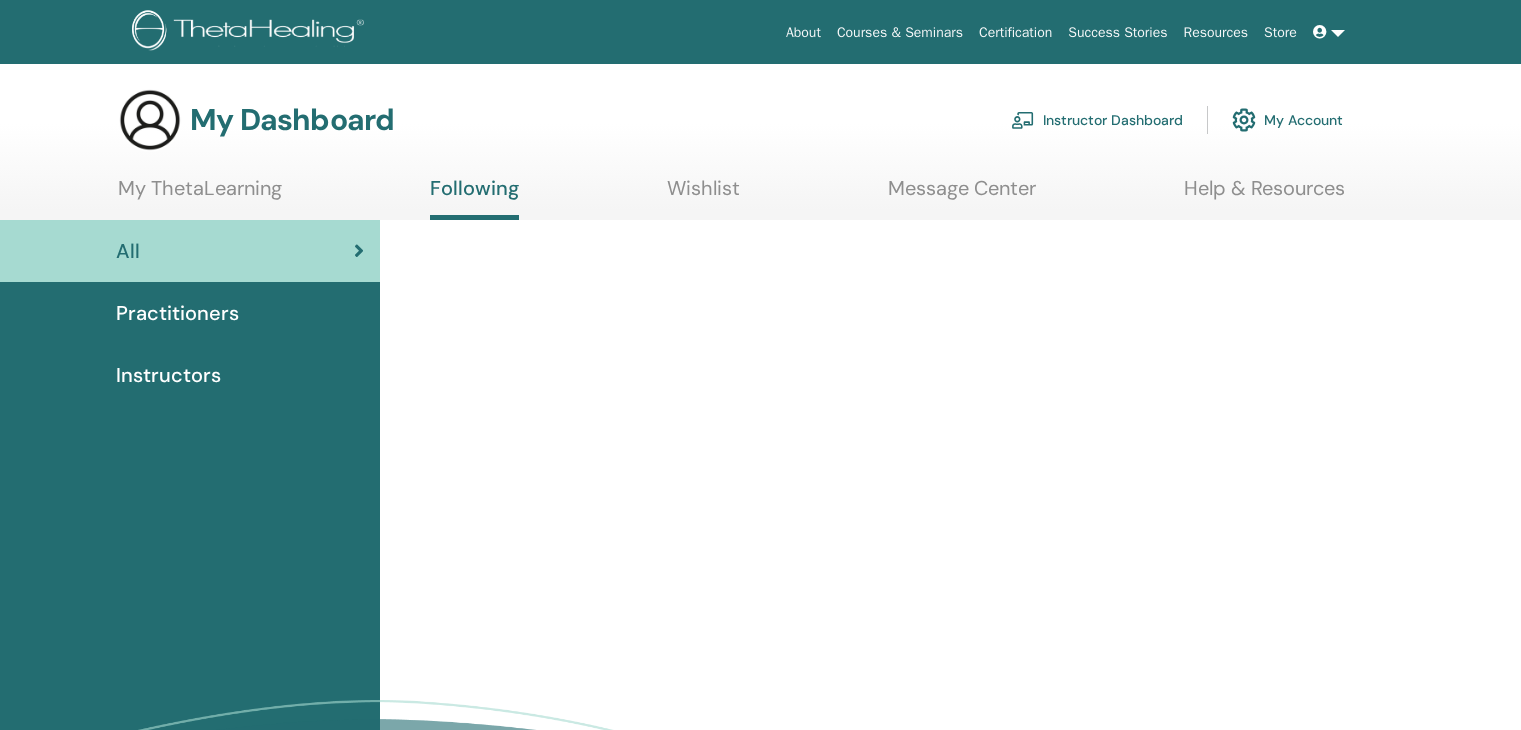 scroll, scrollTop: 0, scrollLeft: 0, axis: both 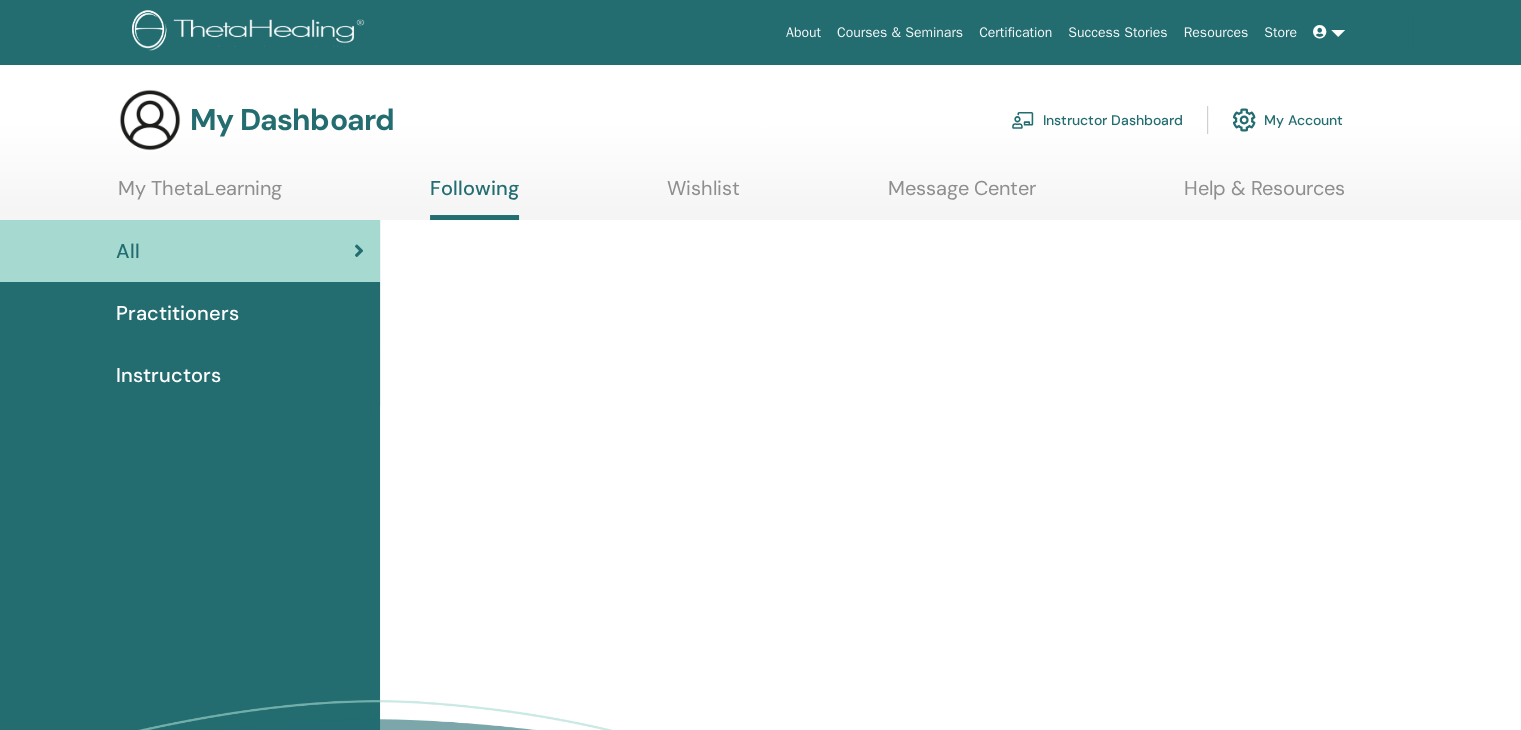 click on "Instructor Dashboard" at bounding box center (1097, 120) 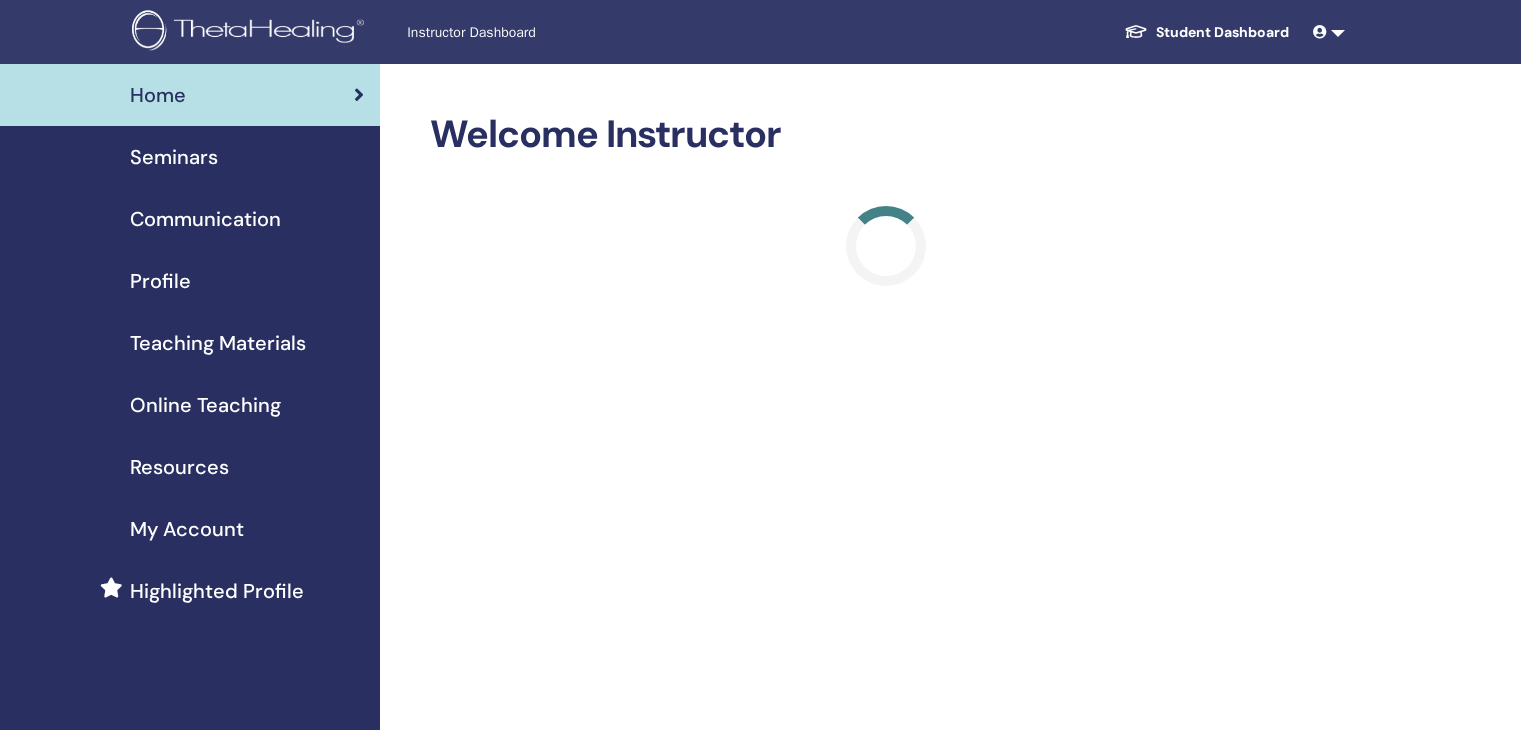 scroll, scrollTop: 0, scrollLeft: 0, axis: both 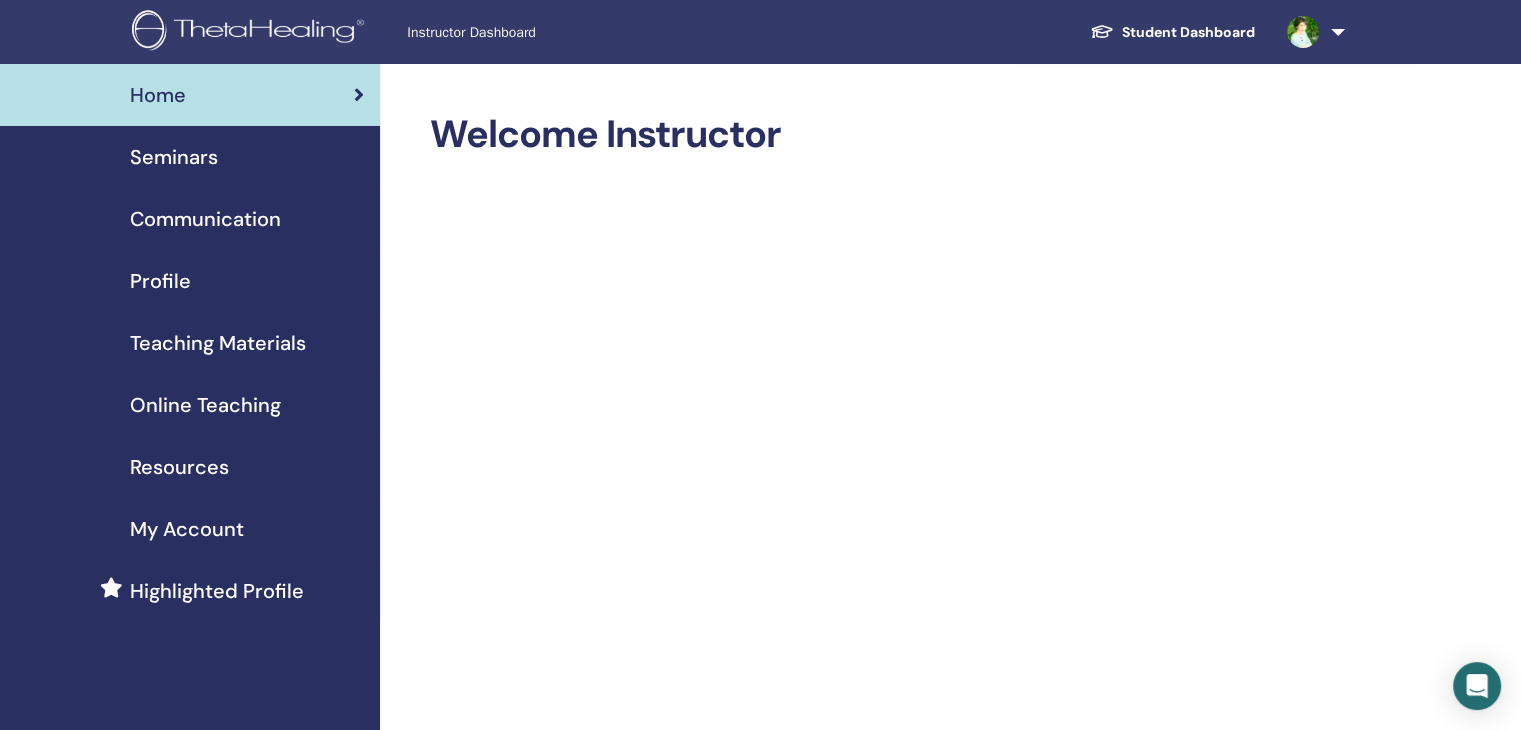 click on "Seminars" at bounding box center (174, 157) 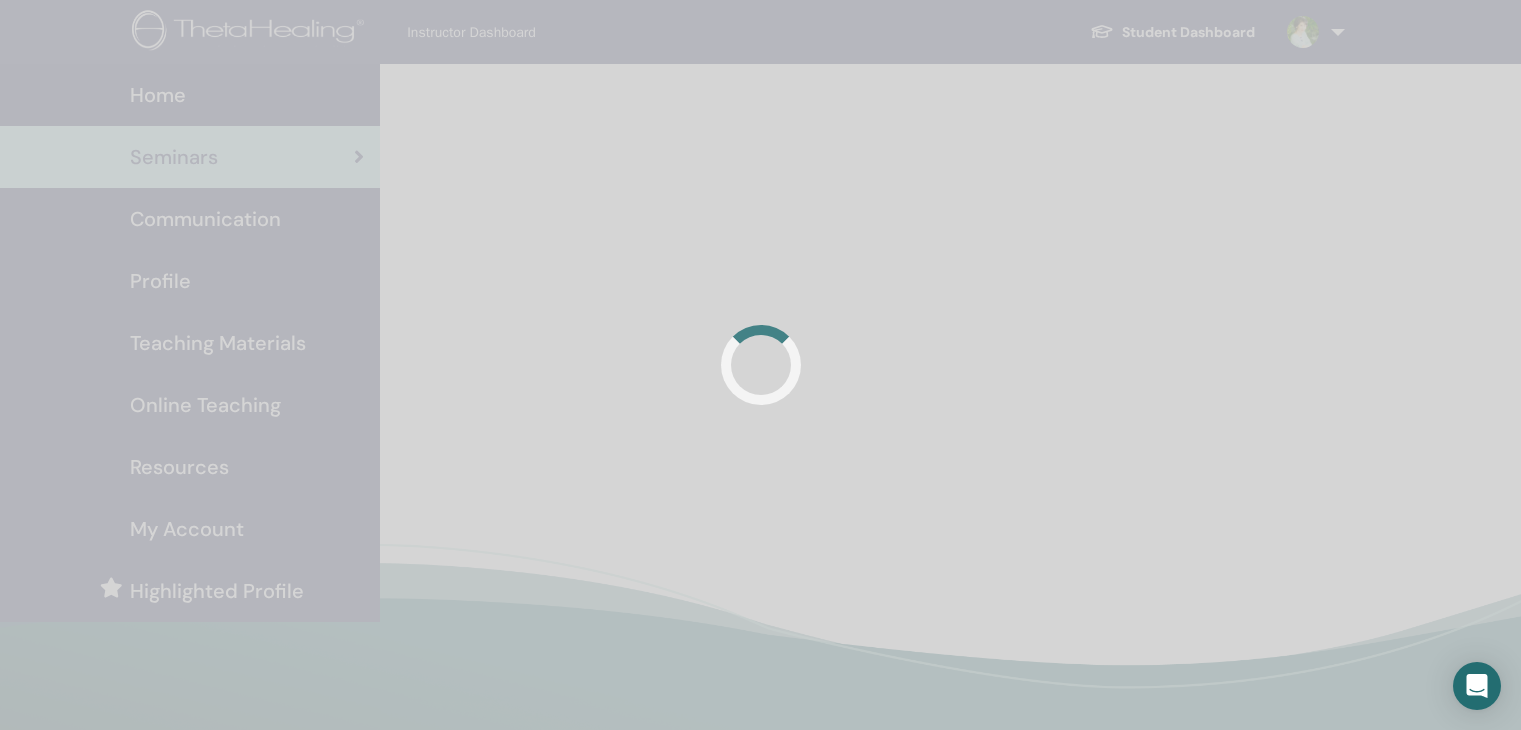 scroll, scrollTop: 0, scrollLeft: 0, axis: both 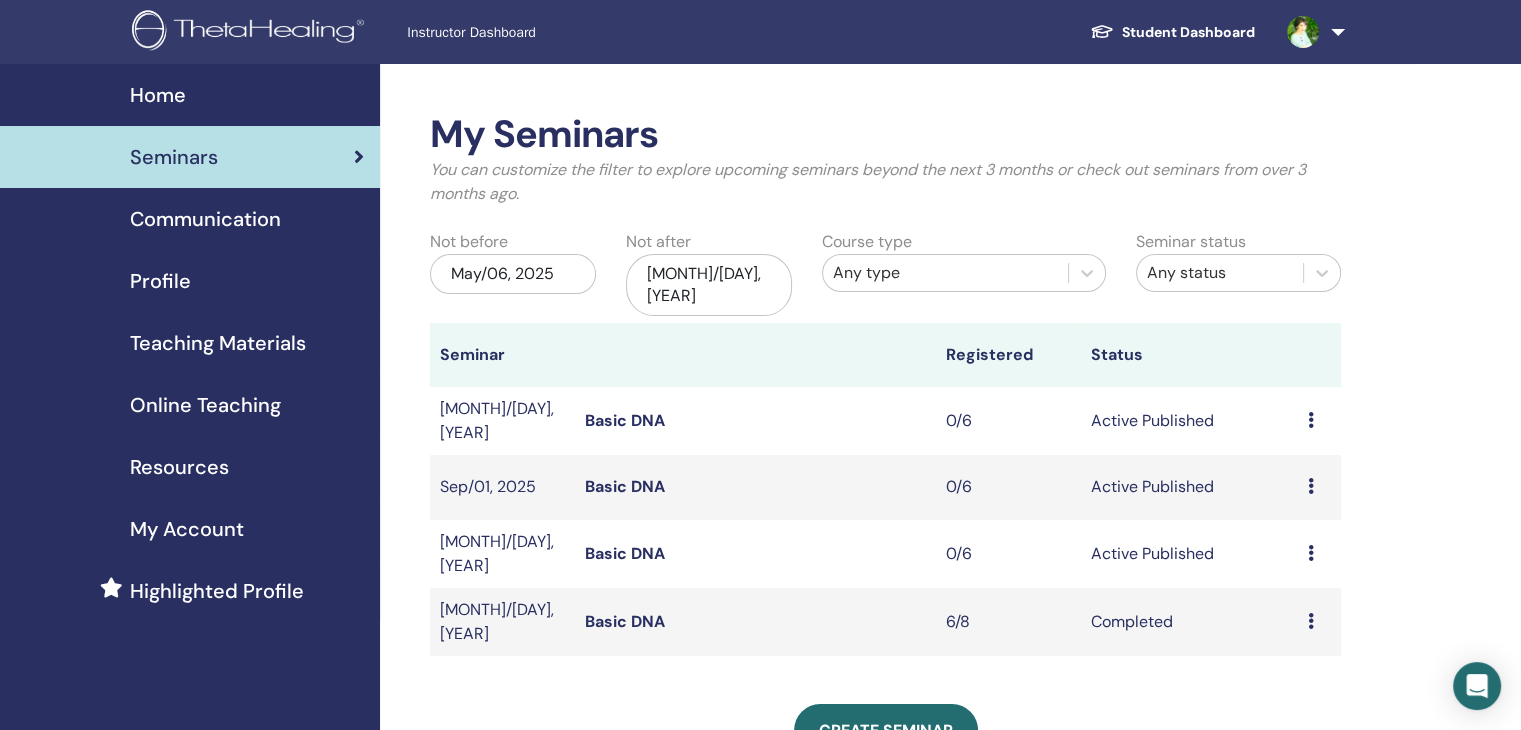 click on "Basic DNA" at bounding box center [625, 553] 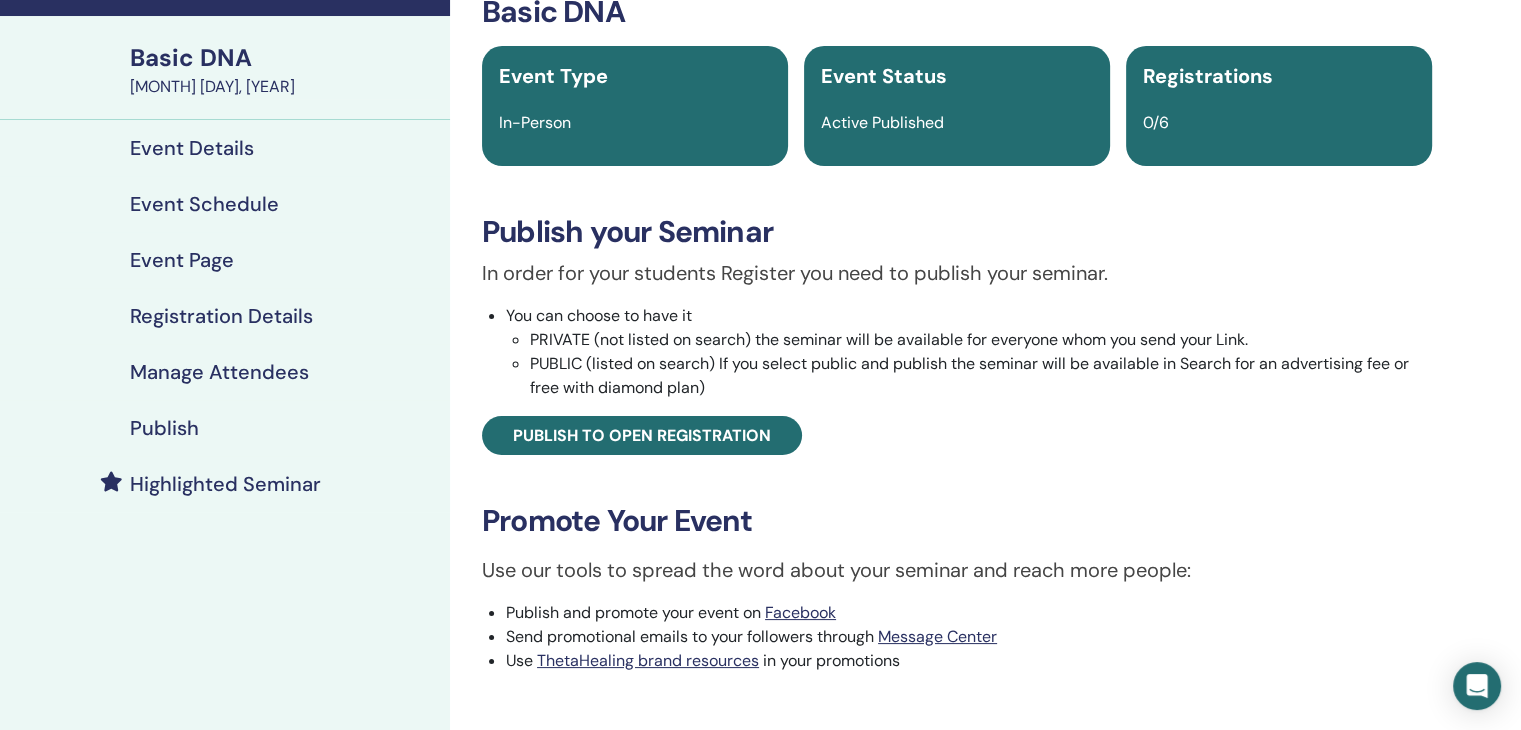 scroll, scrollTop: 0, scrollLeft: 0, axis: both 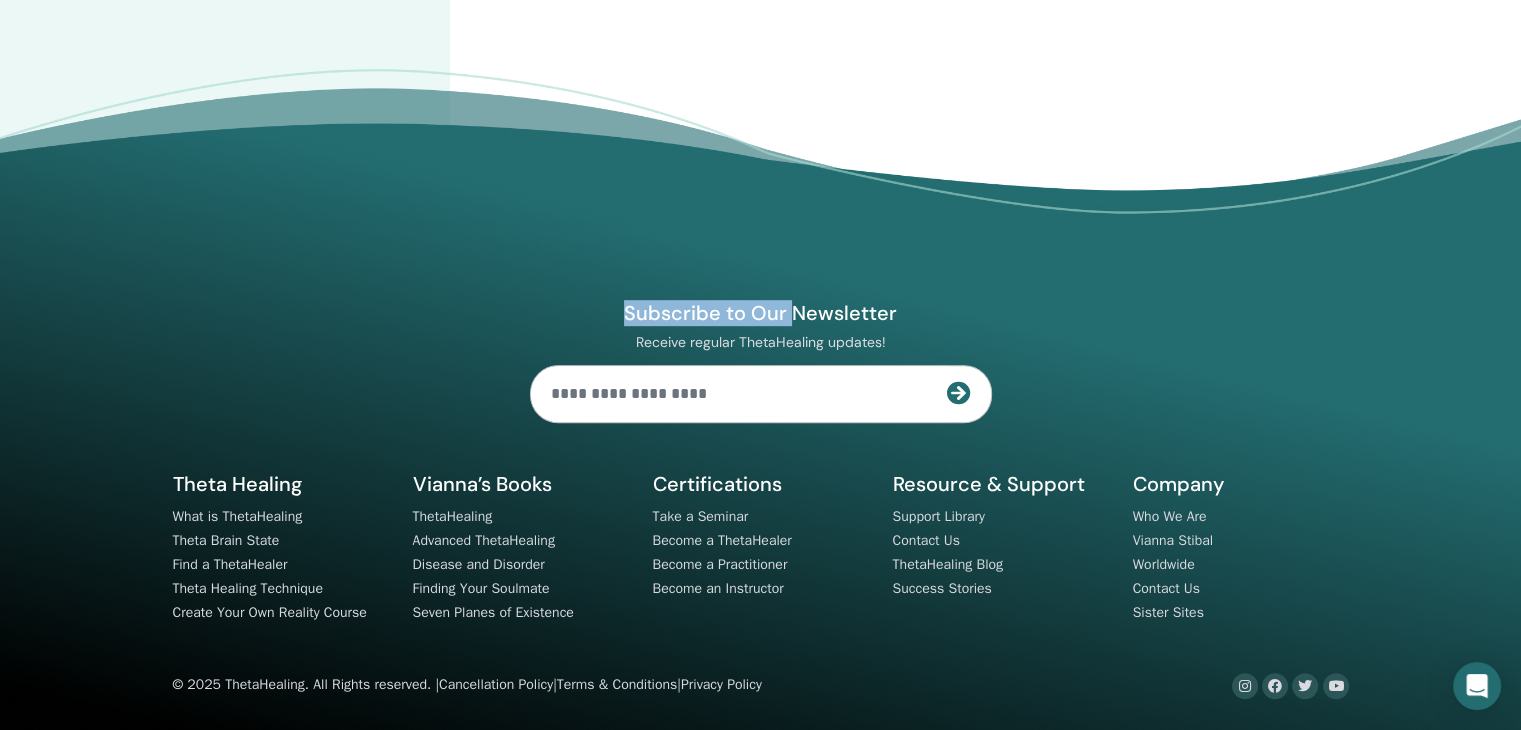drag, startPoint x: 651, startPoint y: 85, endPoint x: 794, endPoint y: 184, distance: 173.92528 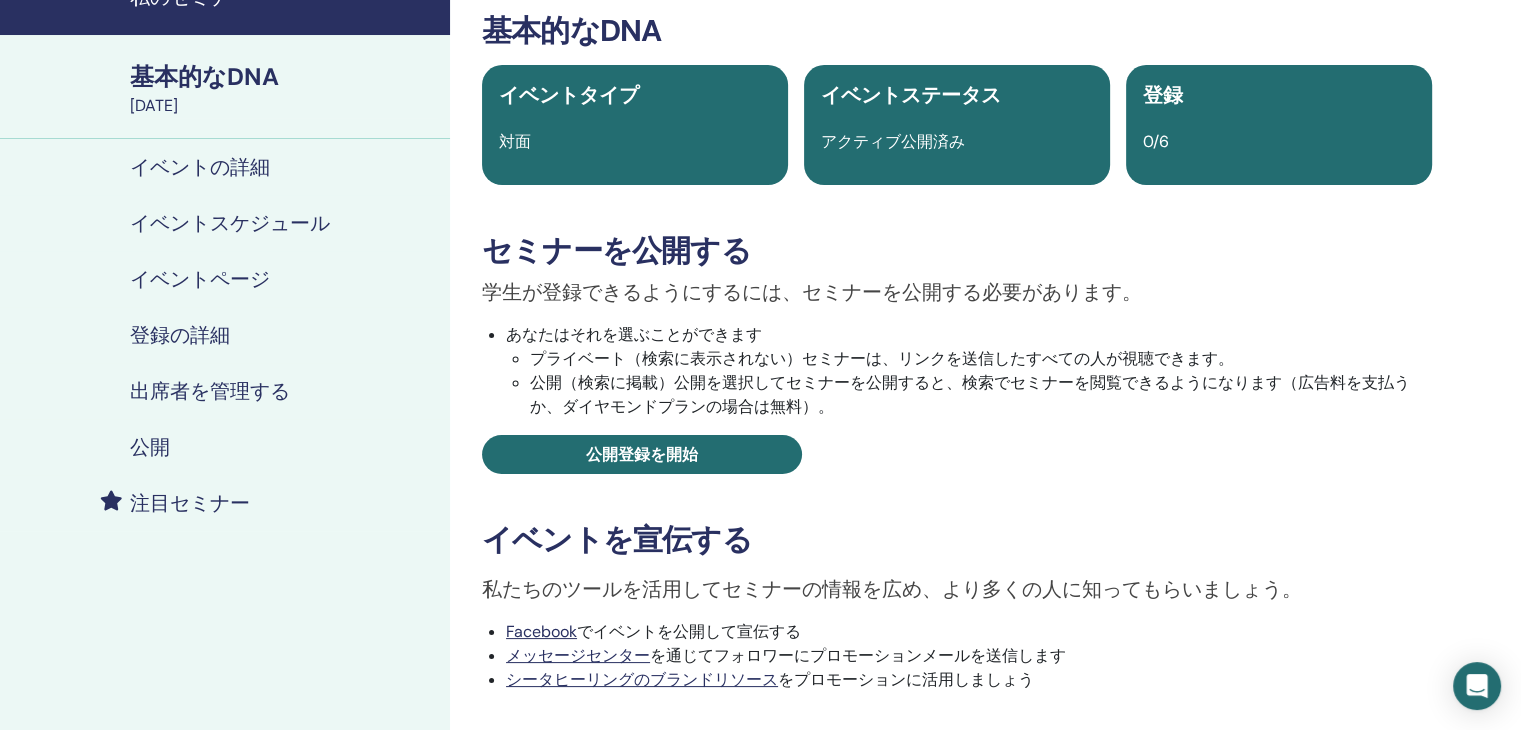 scroll, scrollTop: 100, scrollLeft: 0, axis: vertical 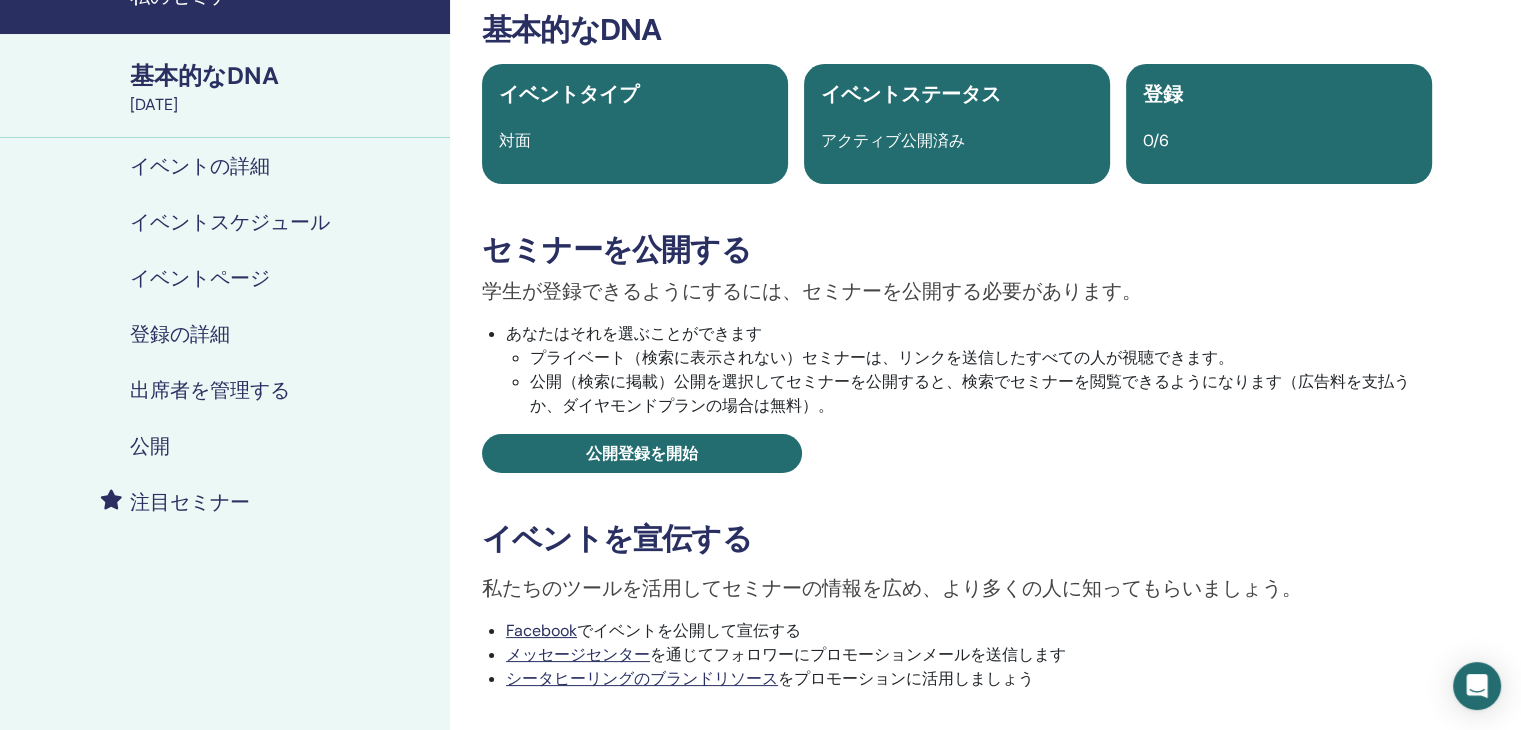 click on "登録の詳細" at bounding box center [180, 334] 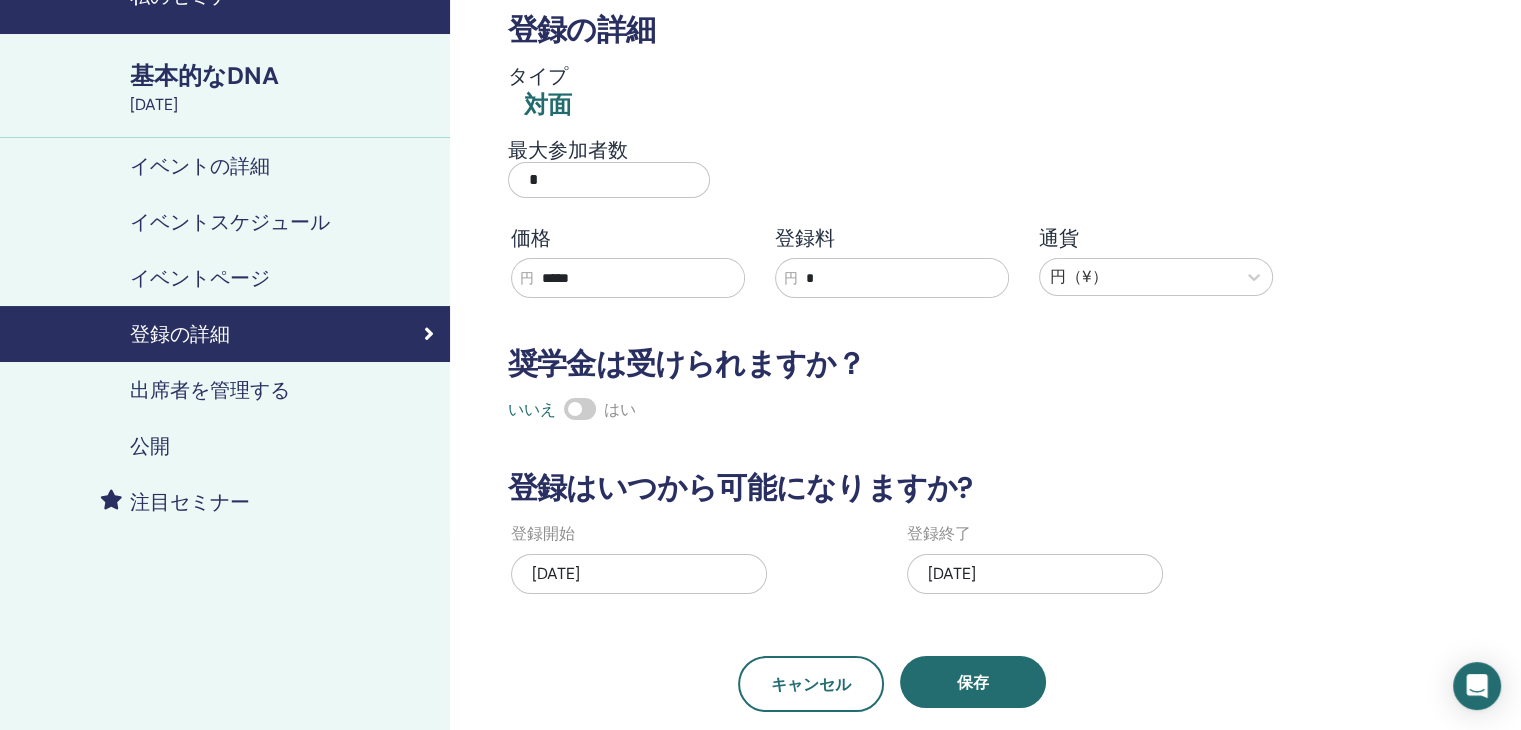 click on "出席者を管理する" at bounding box center [210, 390] 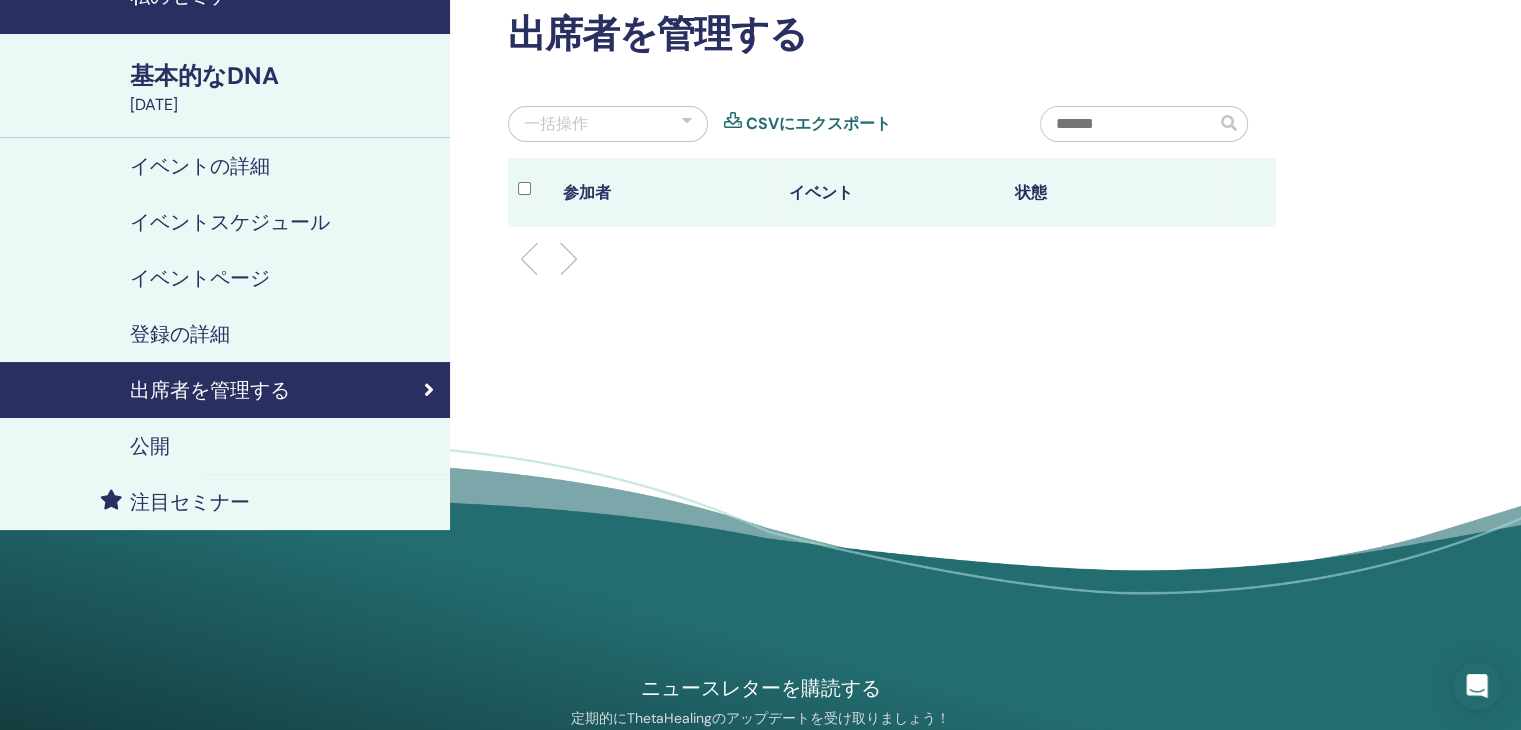 click at bounding box center [429, 390] 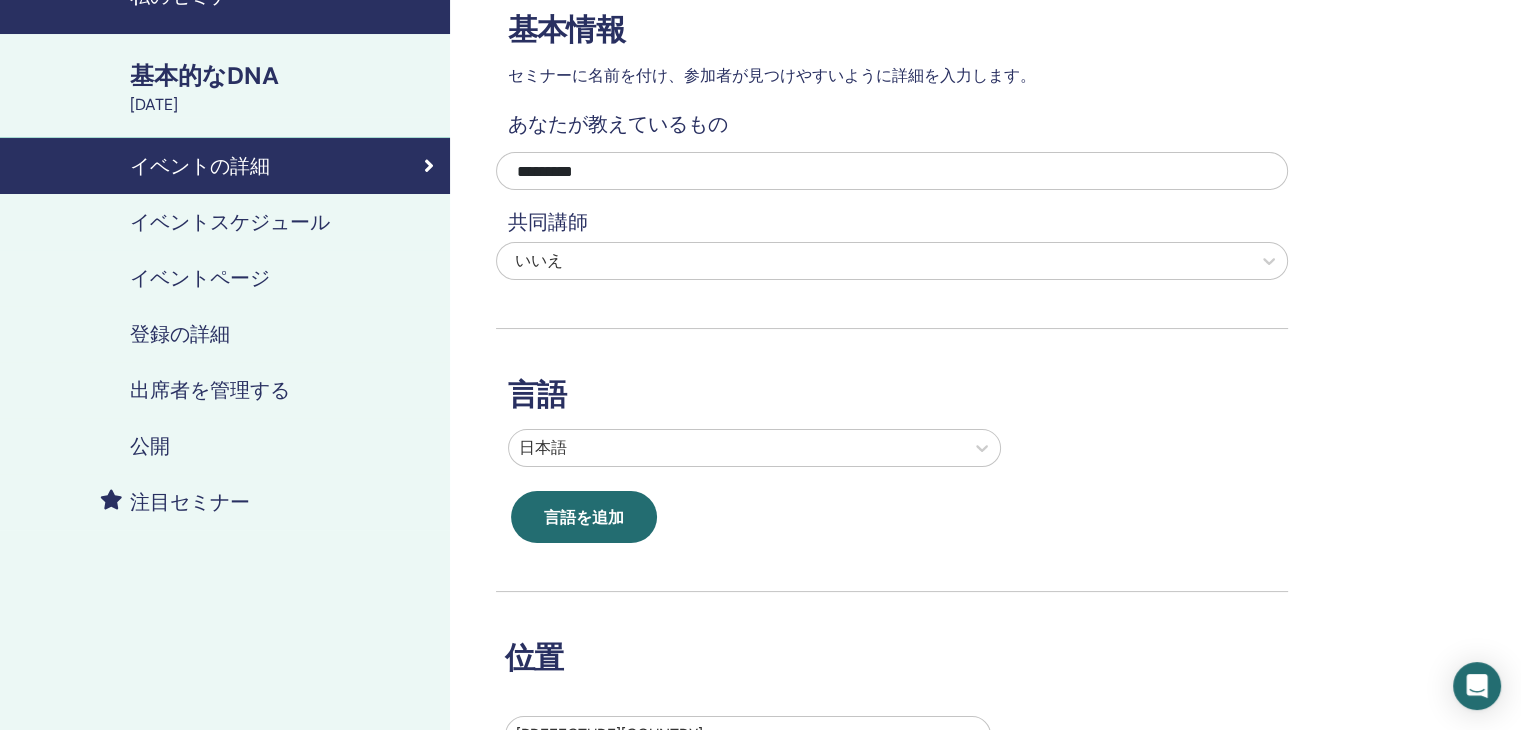 click on "出席者を管理する" at bounding box center [210, 390] 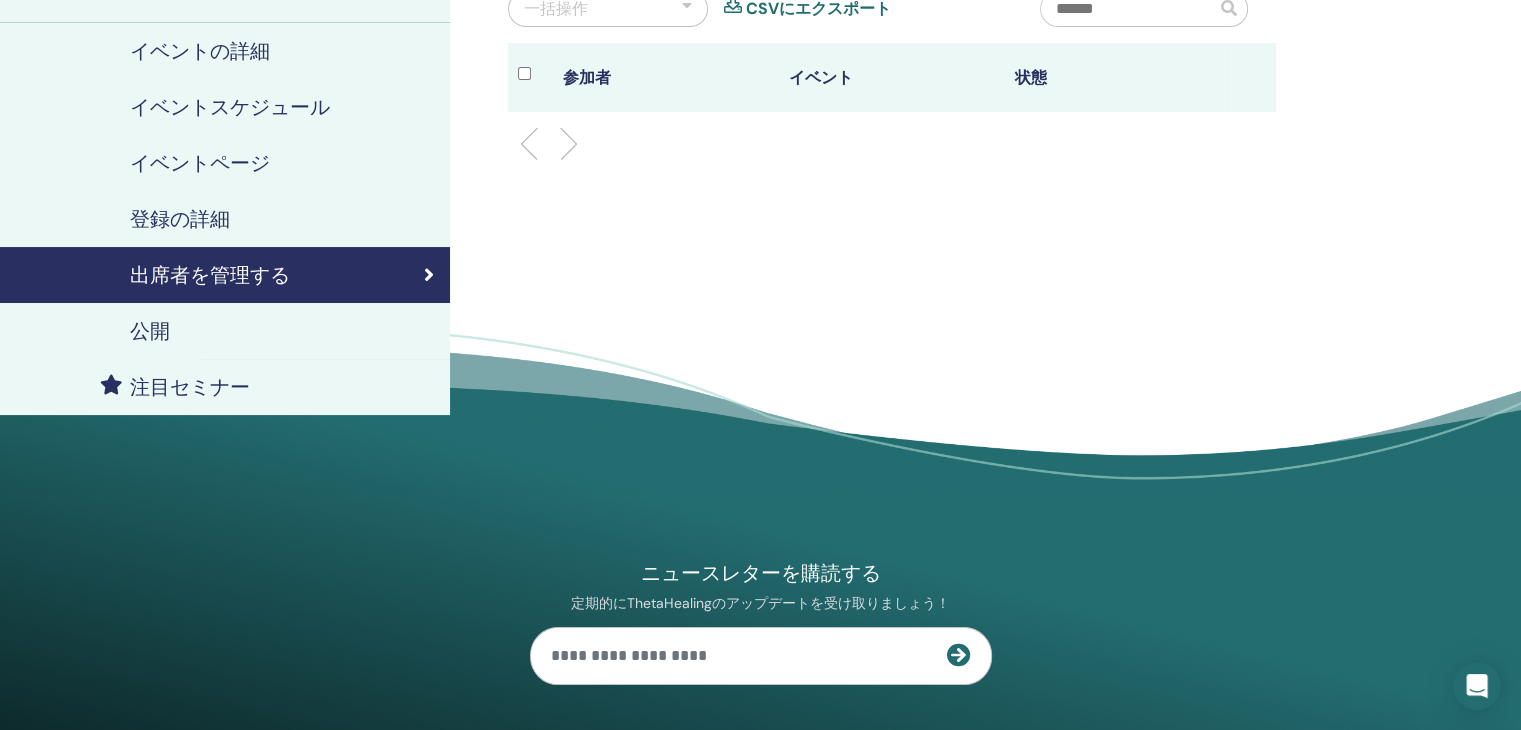 scroll, scrollTop: 0, scrollLeft: 0, axis: both 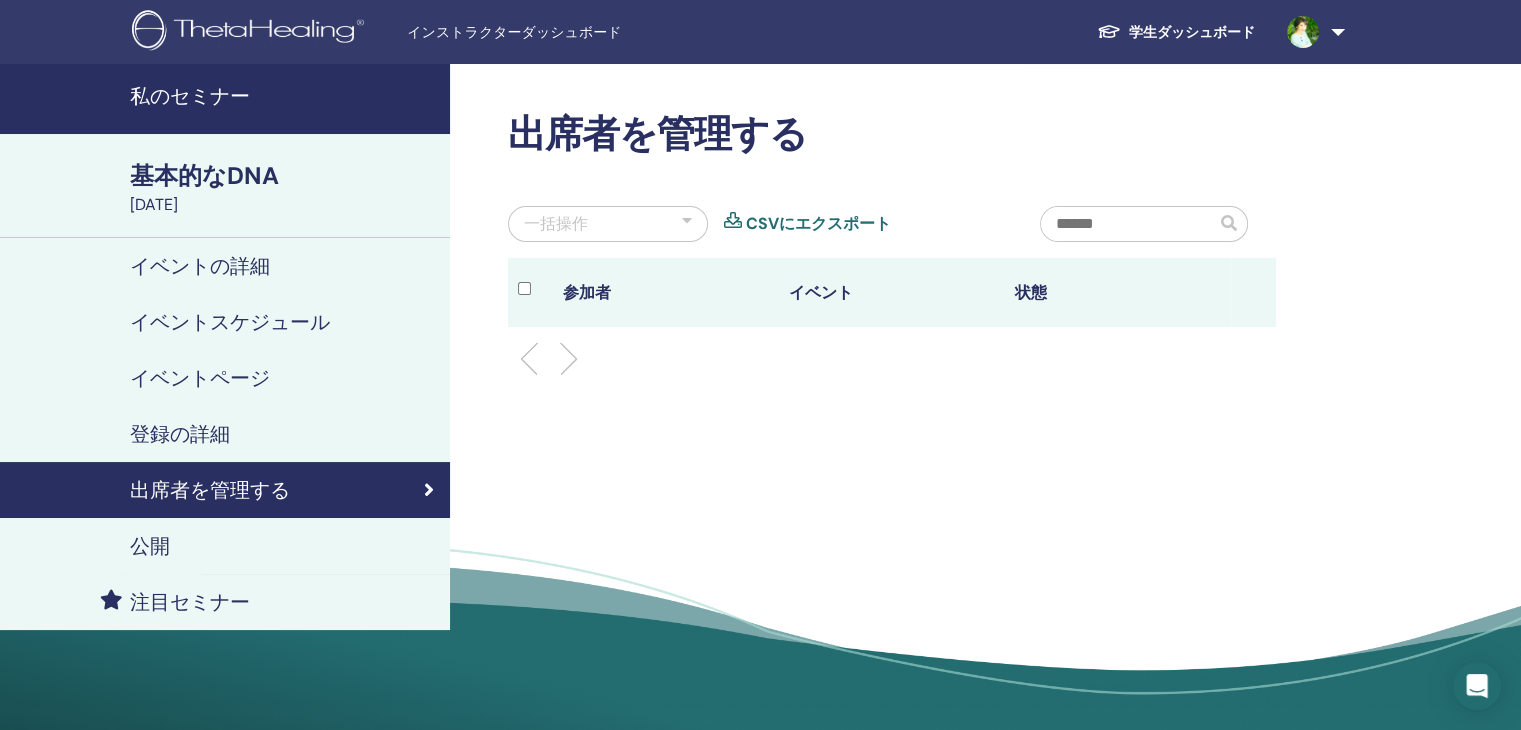 click on "公開" at bounding box center (225, 546) 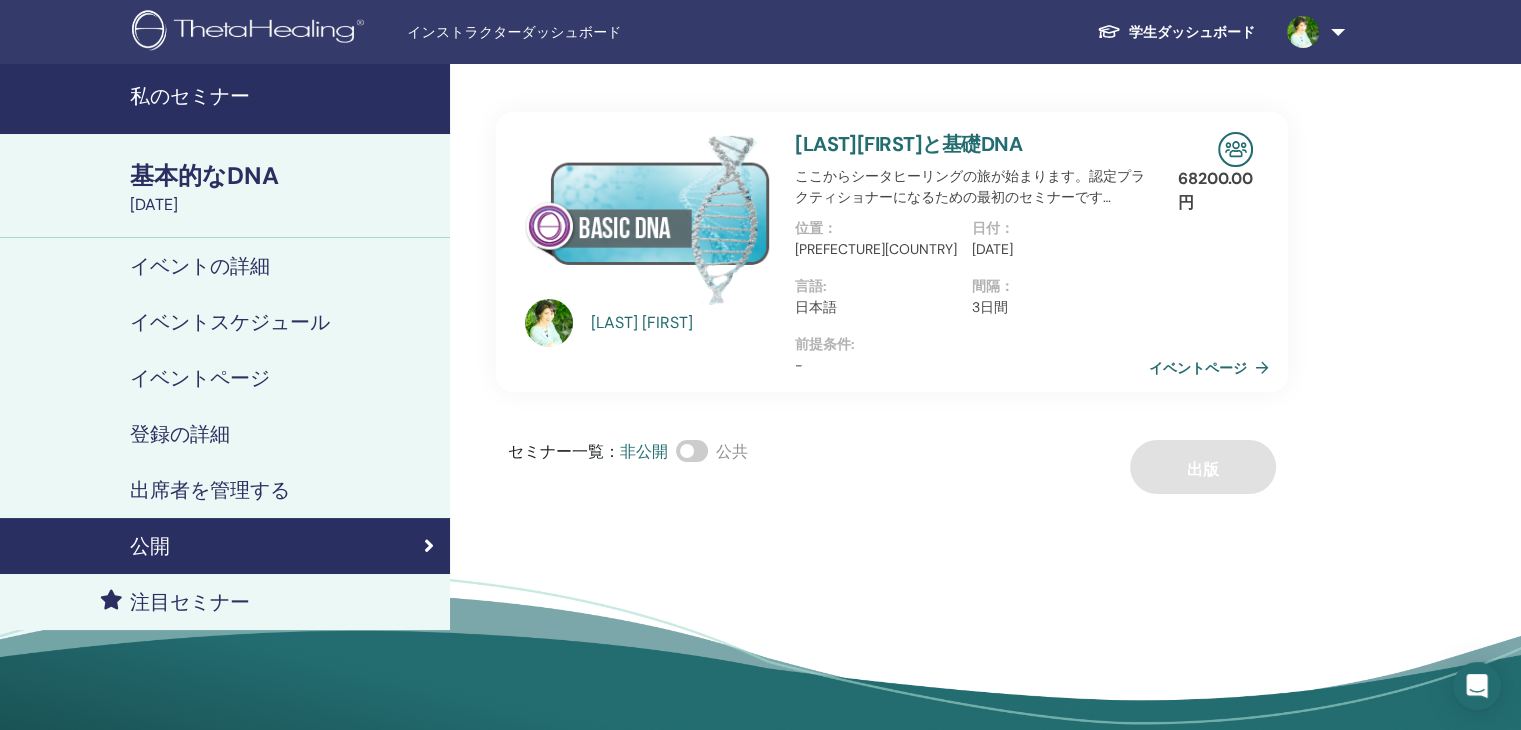 click at bounding box center (692, 451) 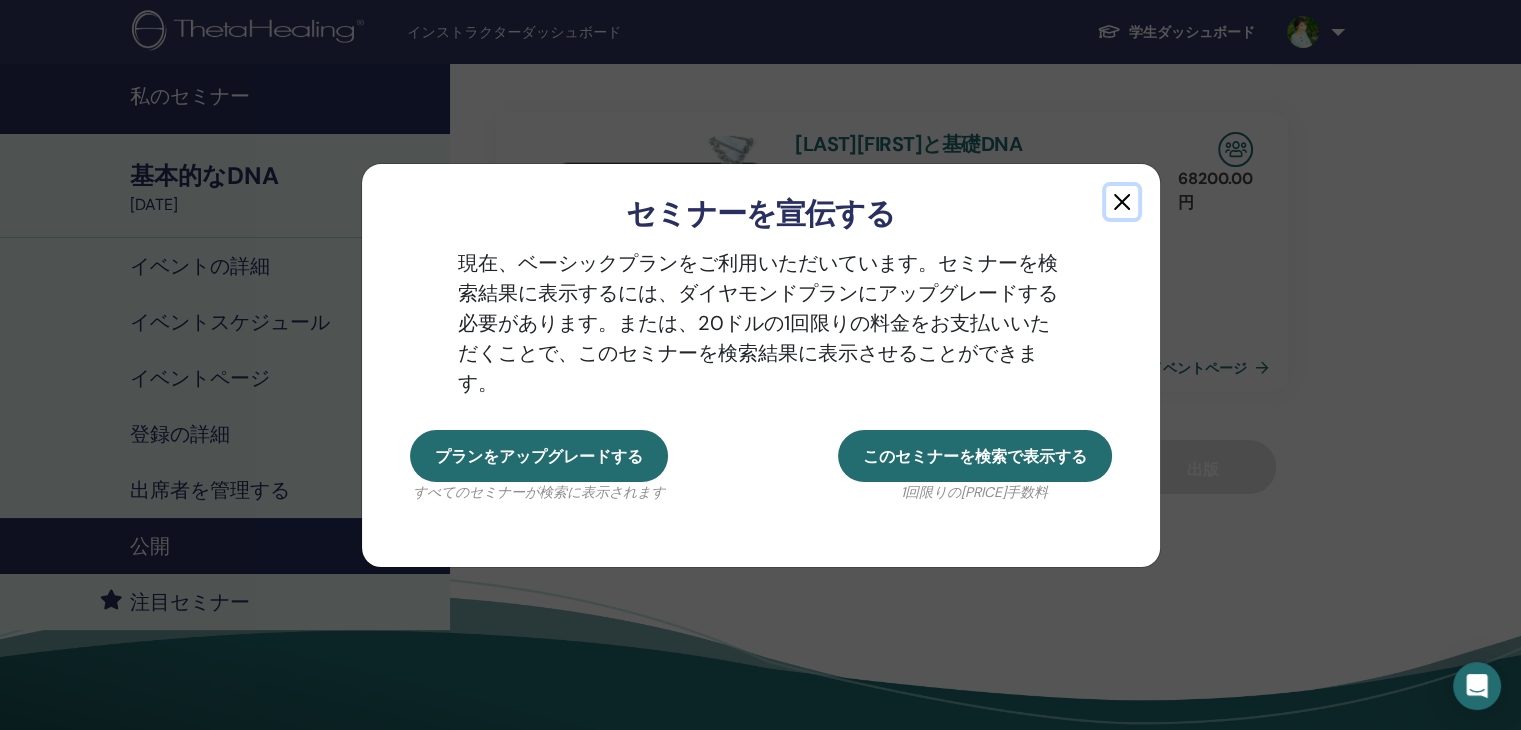 click at bounding box center [1122, 202] 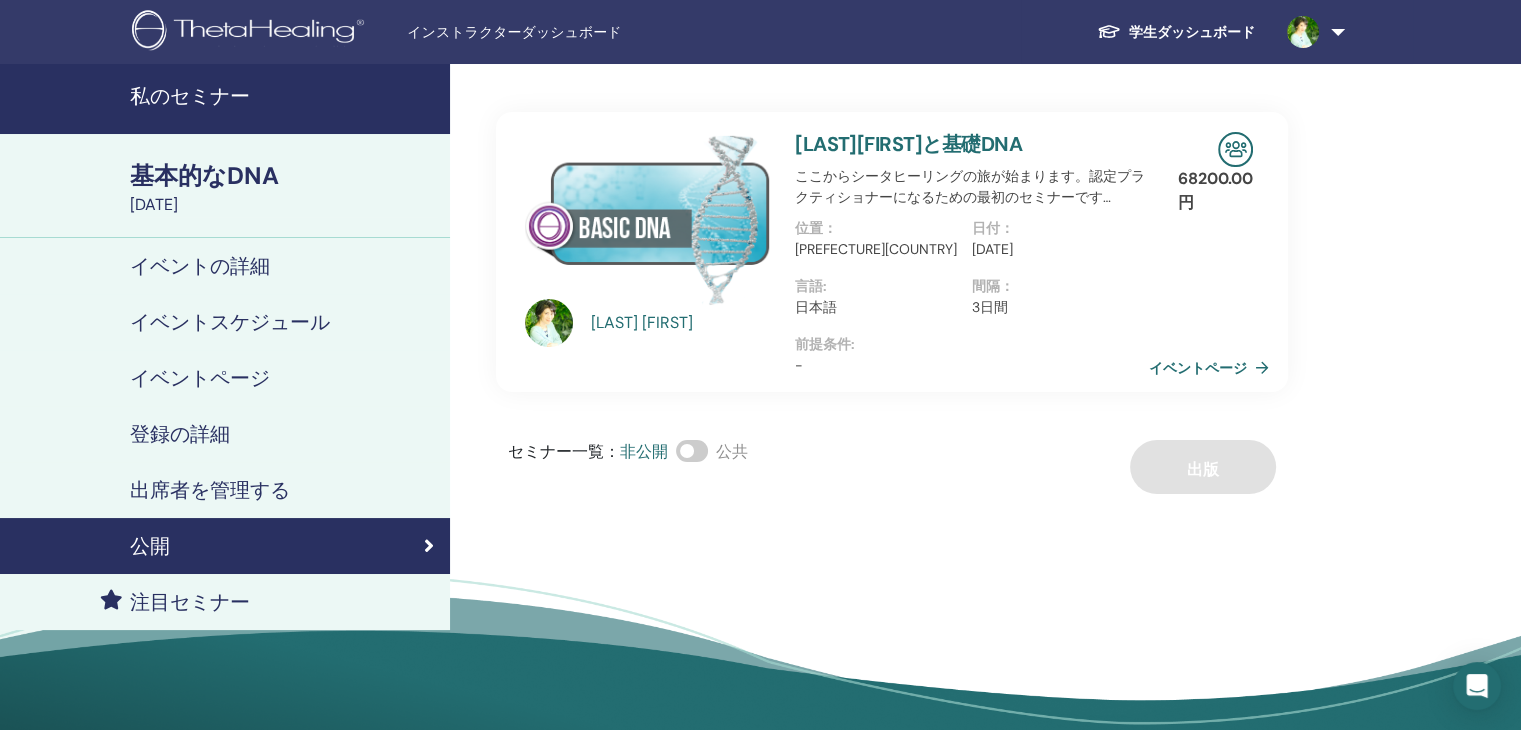 click on "出席者を管理する" at bounding box center [210, 490] 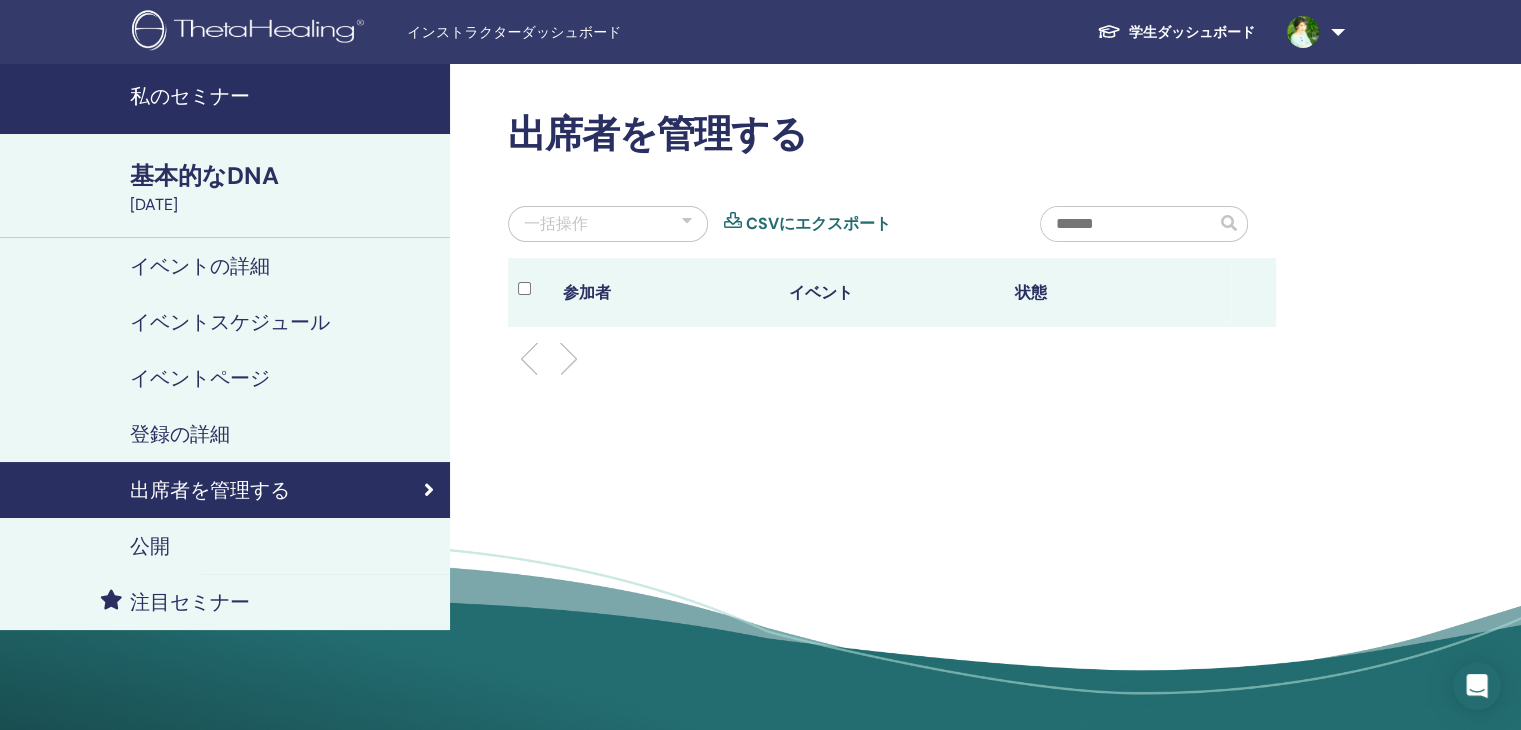 click on "イベント" at bounding box center [892, 292] 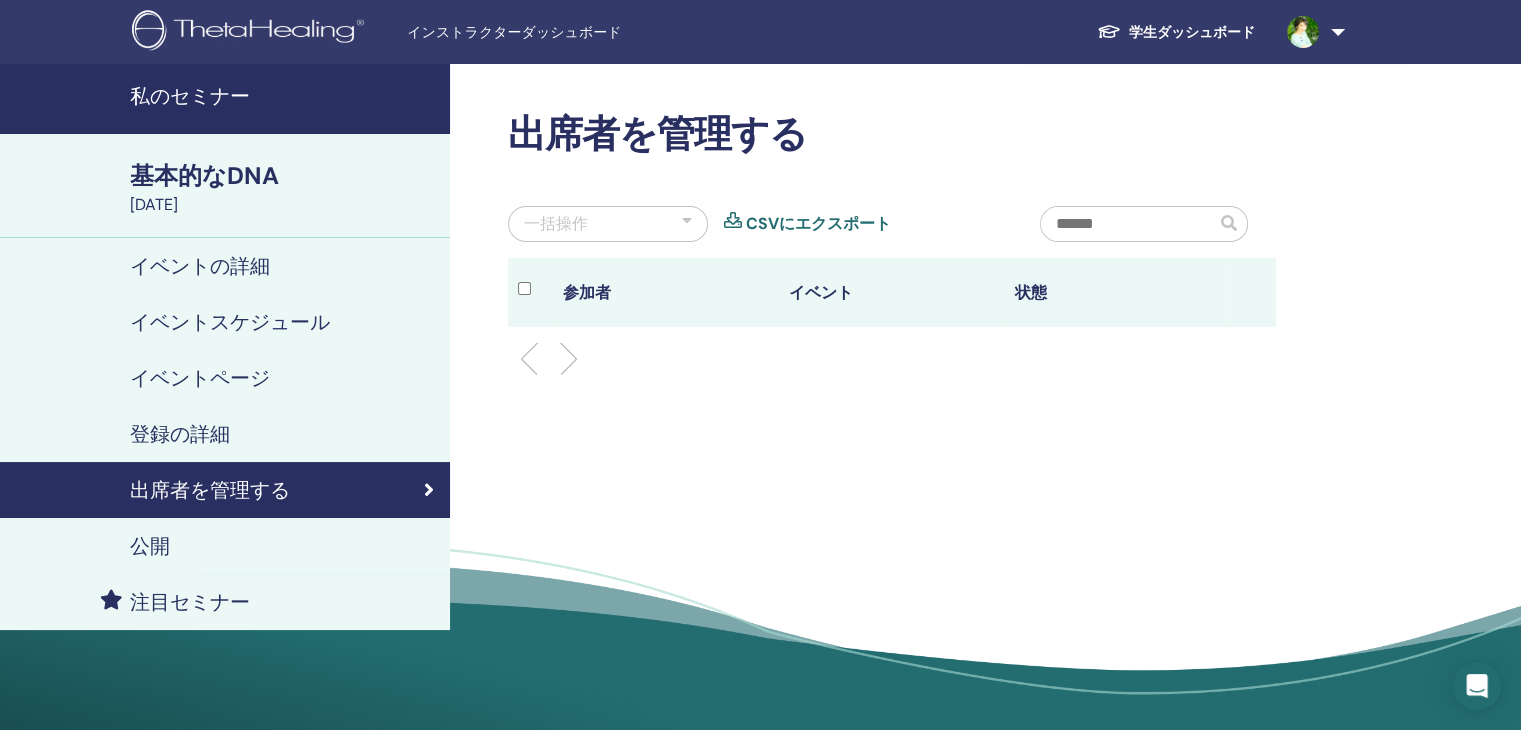 click on "基本的なDNA" at bounding box center (204, 175) 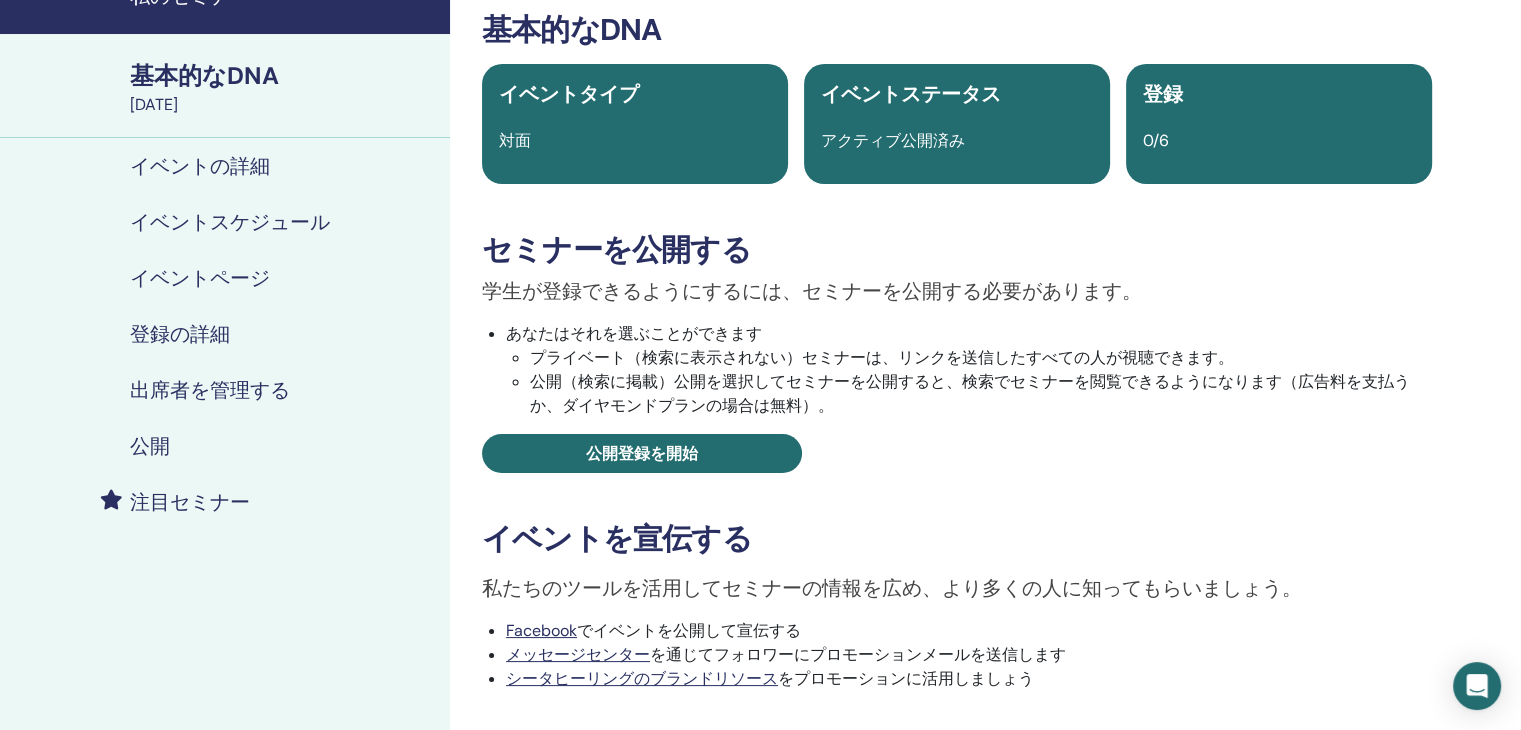 scroll, scrollTop: 300, scrollLeft: 0, axis: vertical 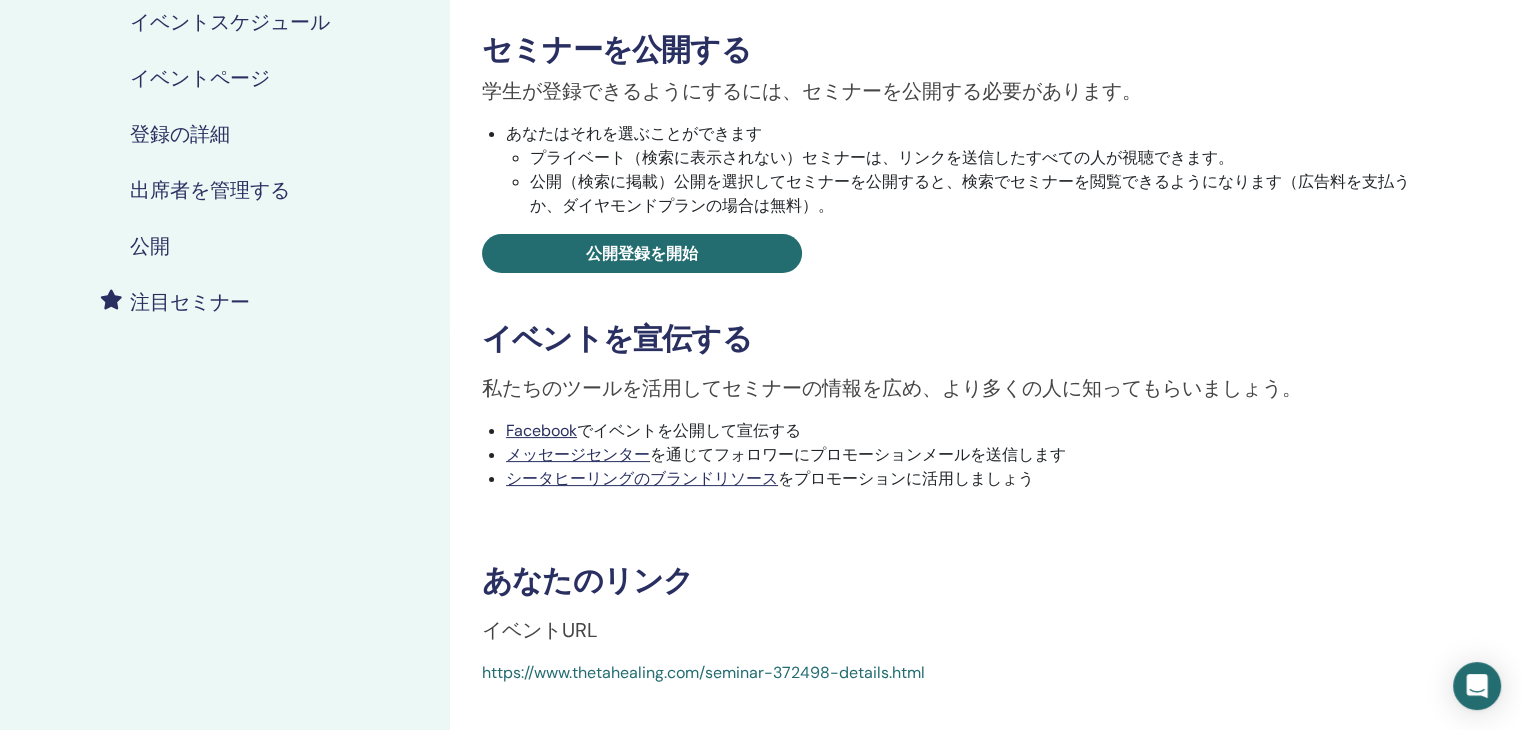 click on "出席者を管理する" at bounding box center (210, 190) 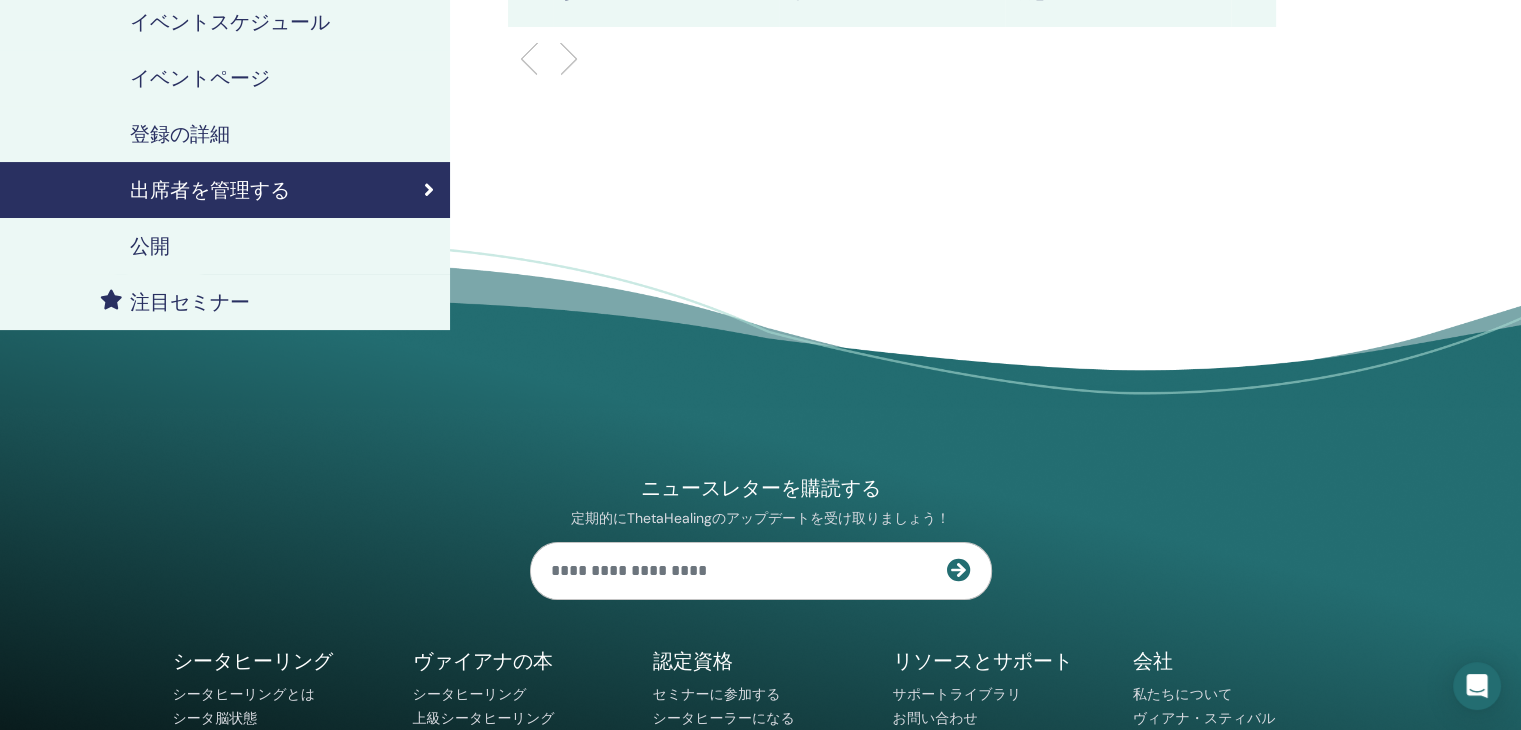 click on "出席者を管理する" at bounding box center [210, 190] 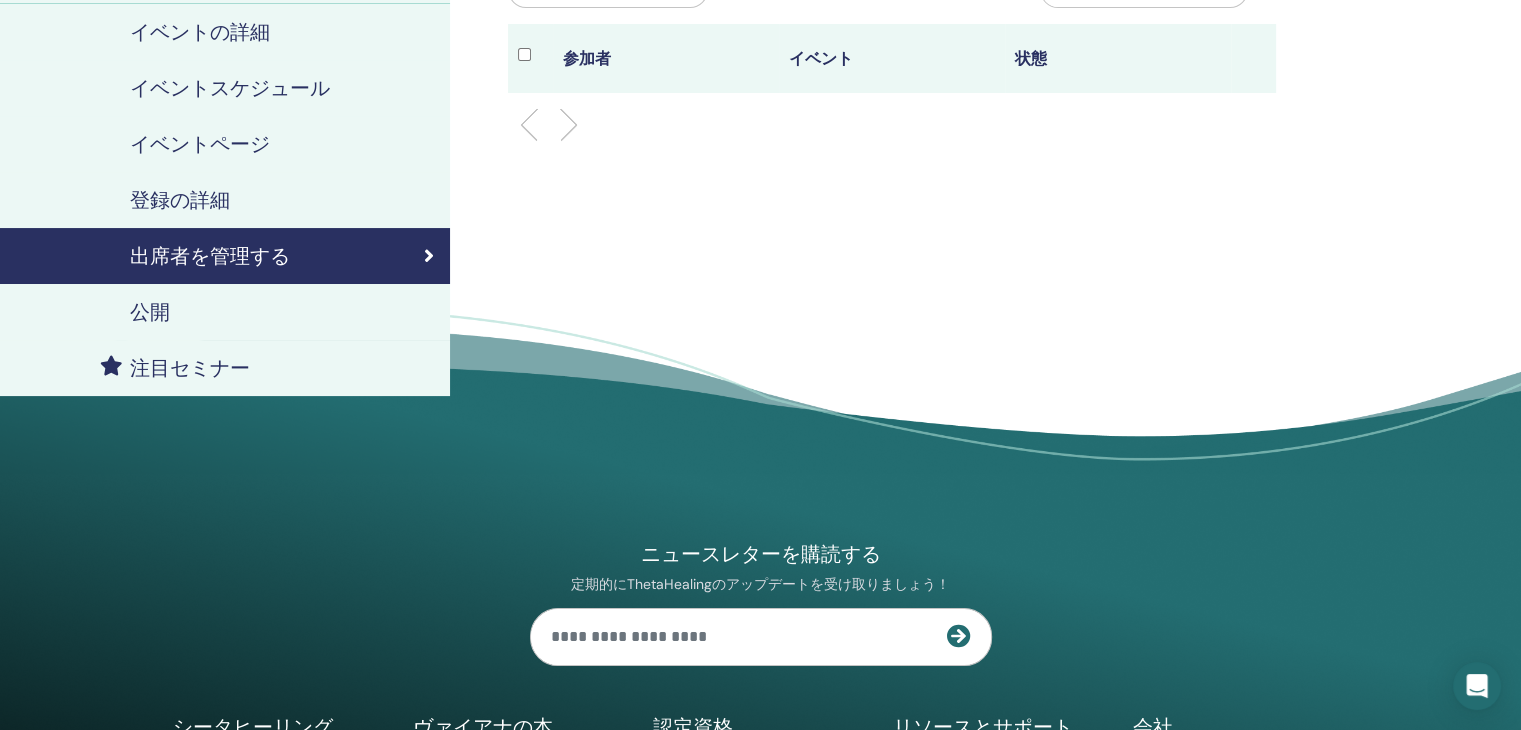scroll, scrollTop: 100, scrollLeft: 0, axis: vertical 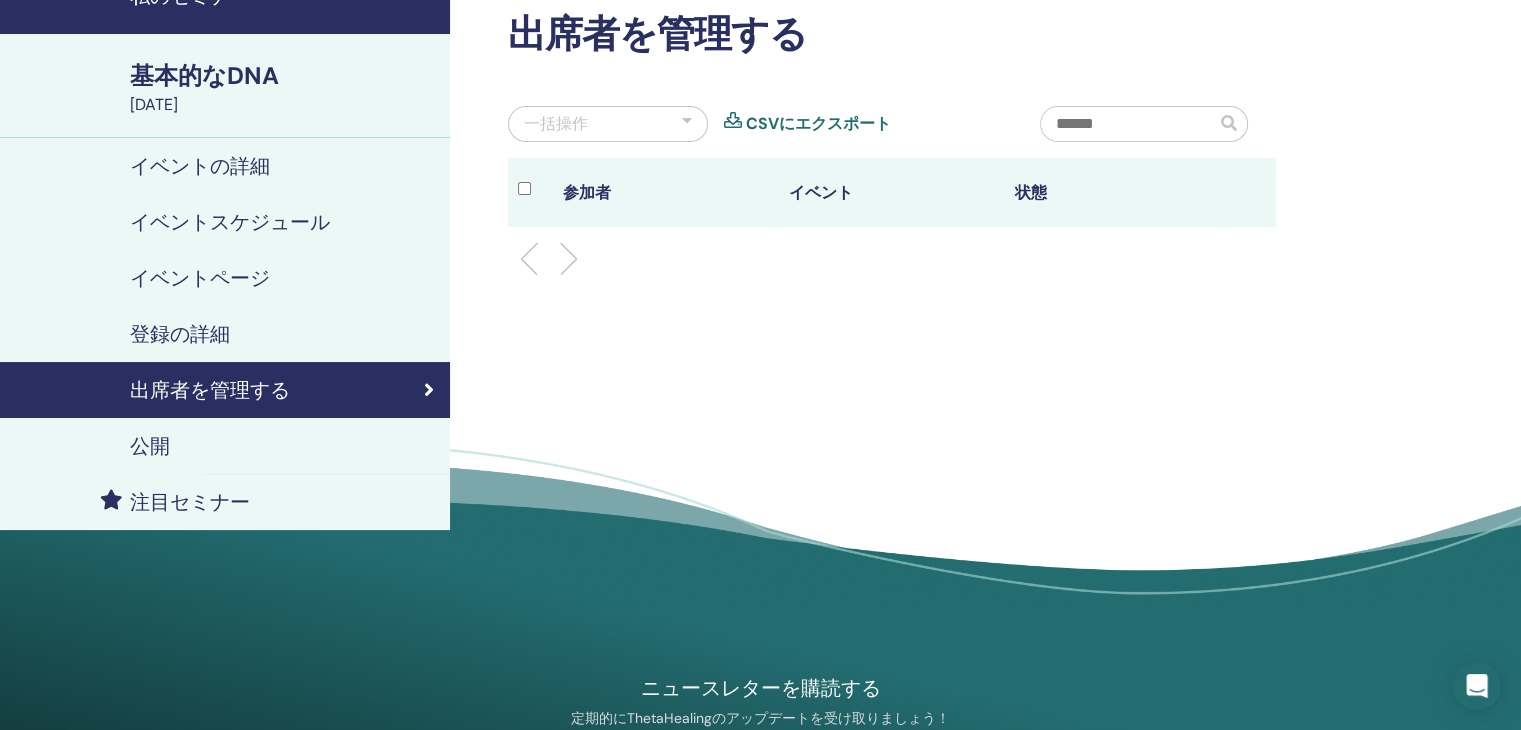 click on "参加者" at bounding box center (666, 192) 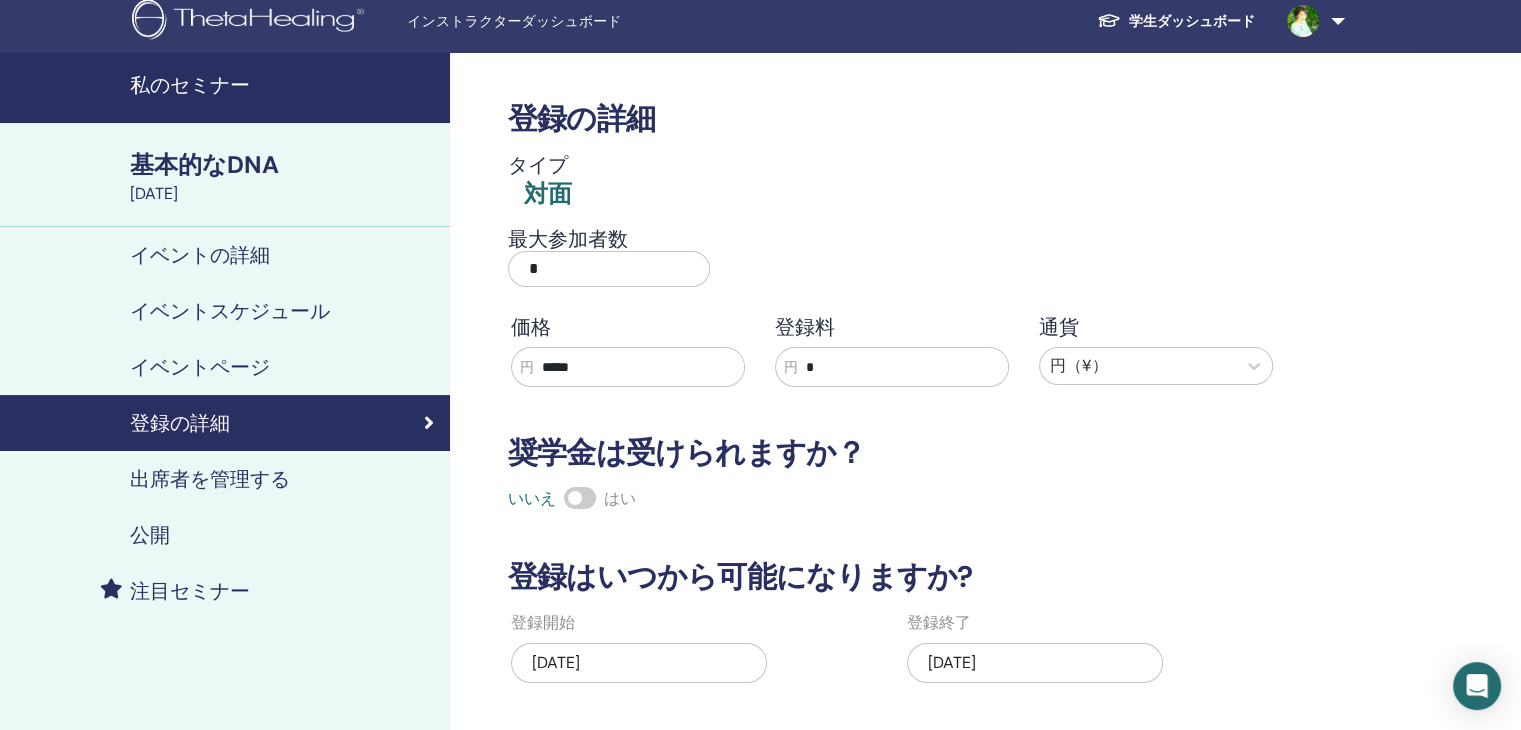 scroll, scrollTop: 400, scrollLeft: 0, axis: vertical 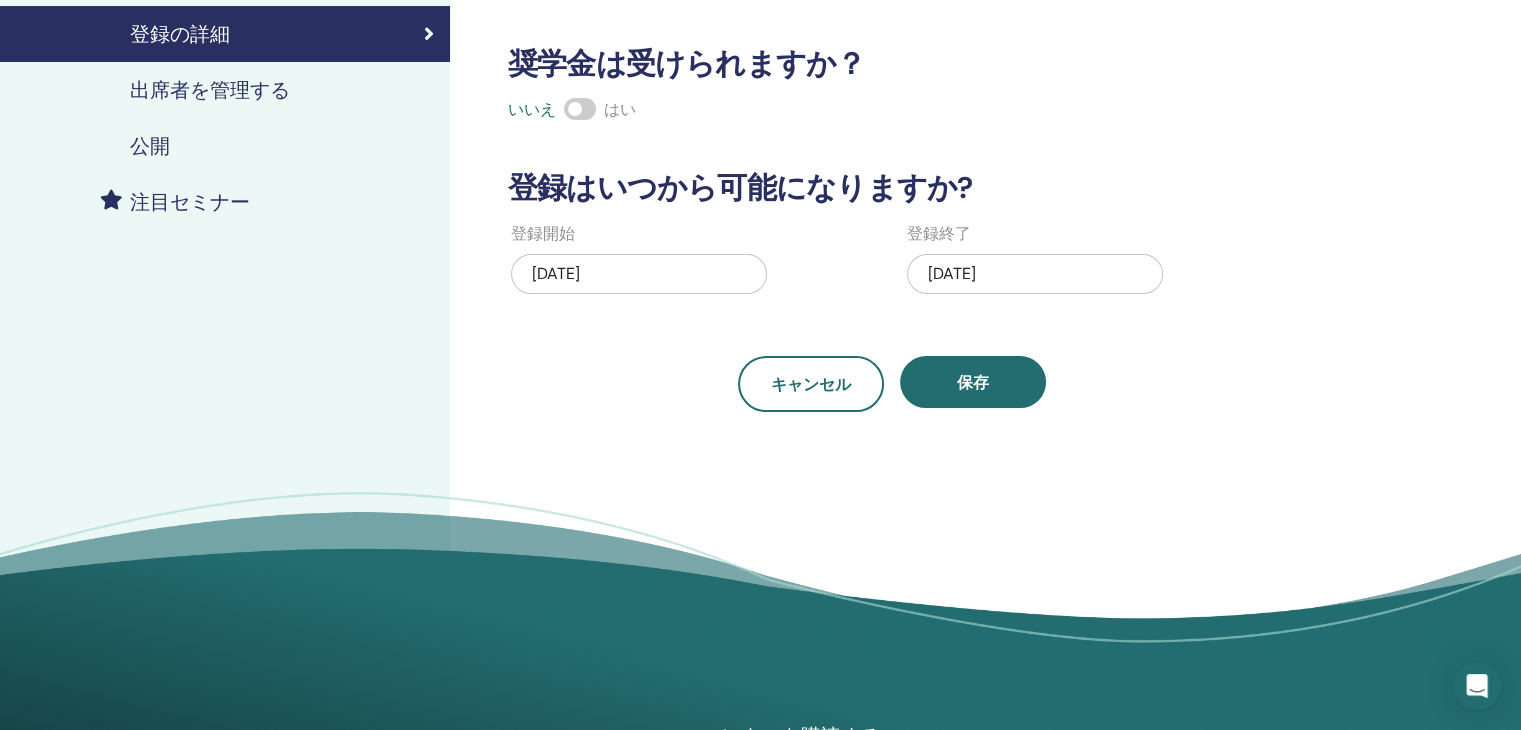click on "公開" at bounding box center [225, 146] 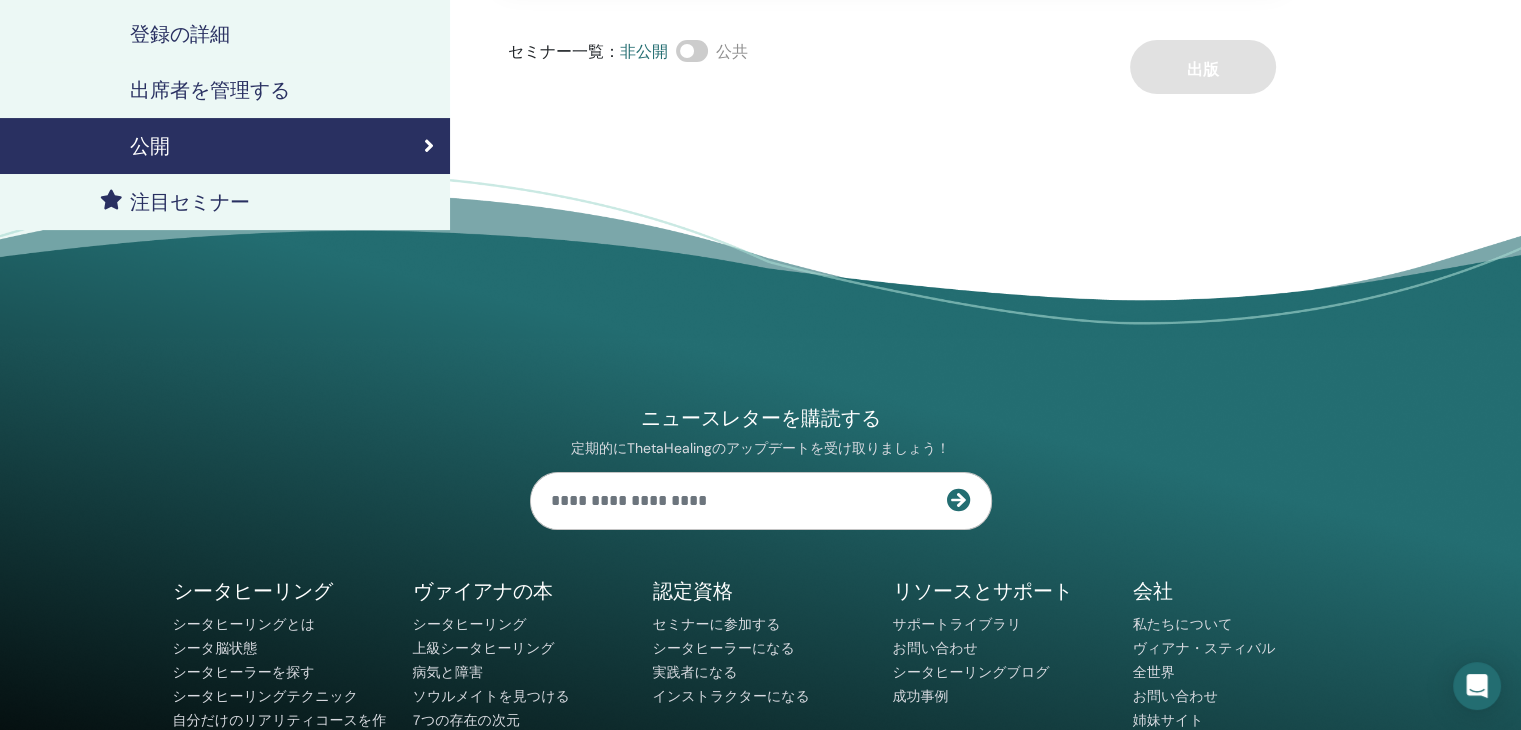 click on "出席者を管理する" at bounding box center (210, 90) 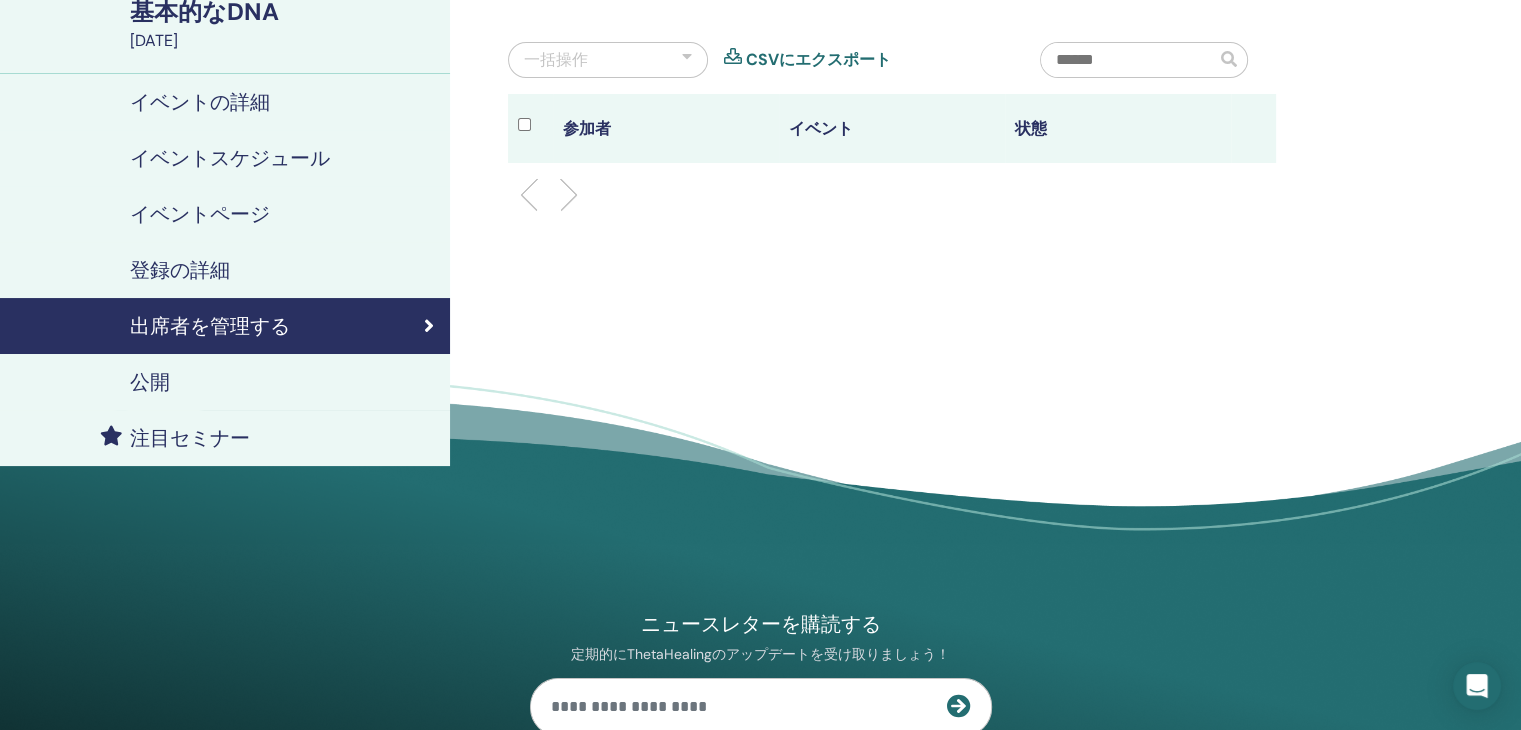 scroll, scrollTop: 0, scrollLeft: 0, axis: both 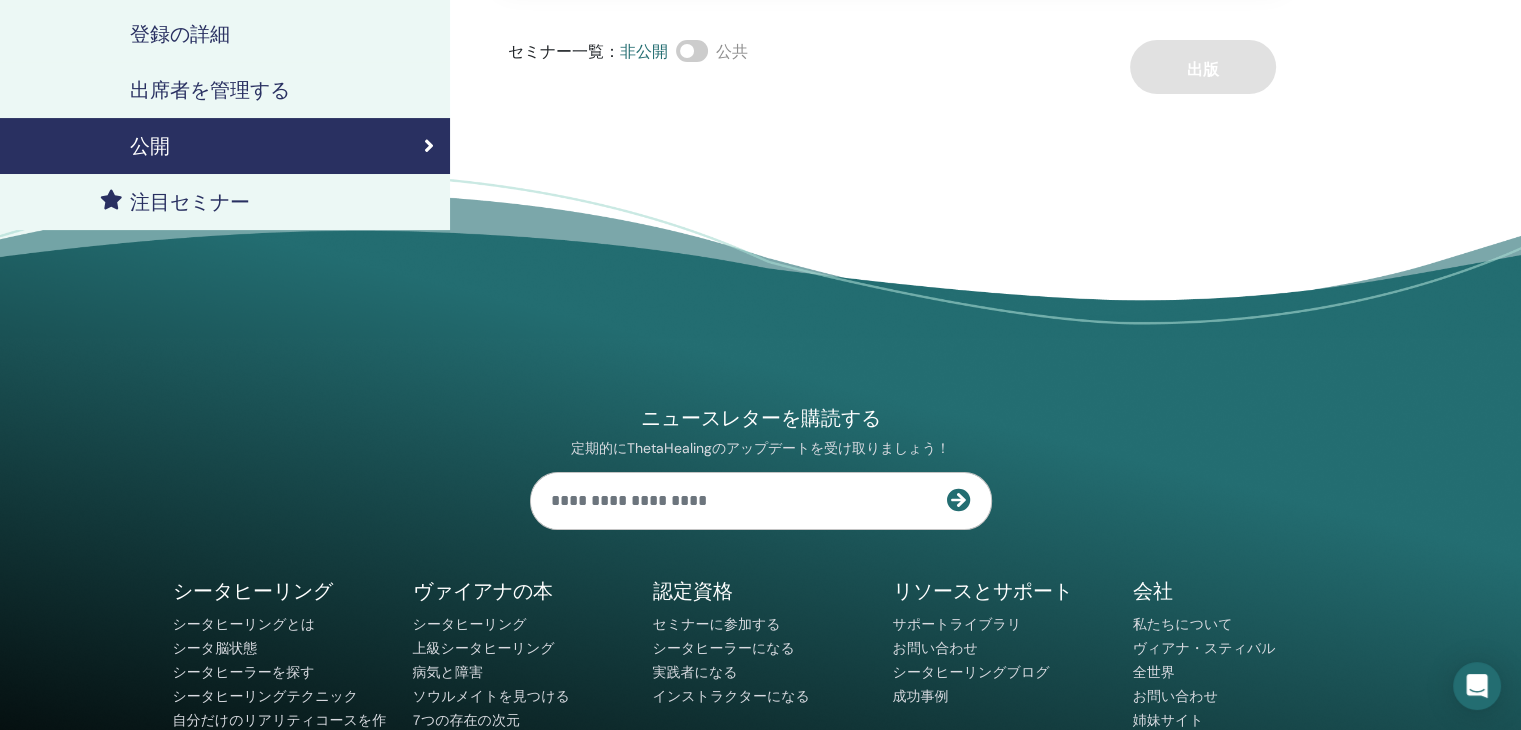 click on "出席者を管理する" at bounding box center [210, 90] 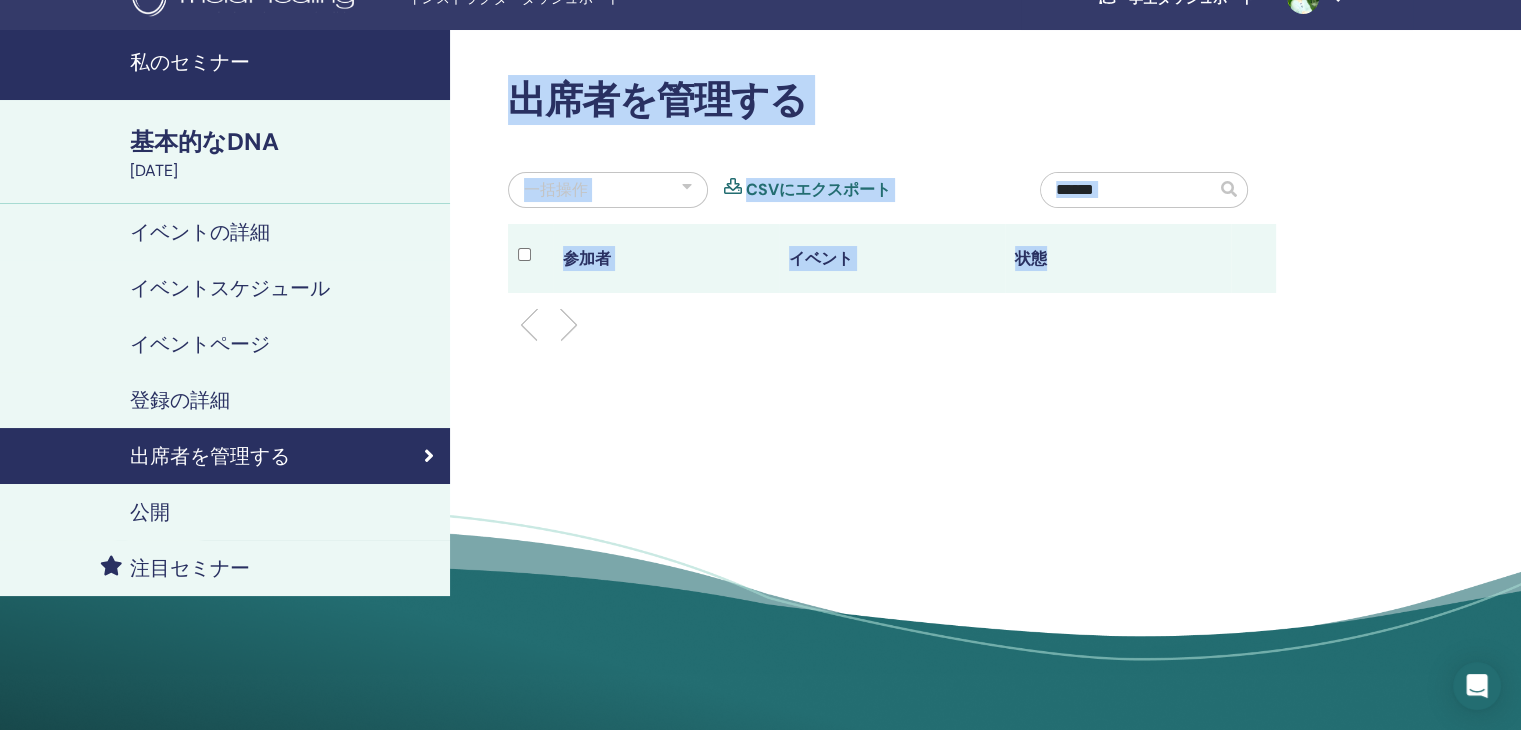 scroll, scrollTop: 0, scrollLeft: 0, axis: both 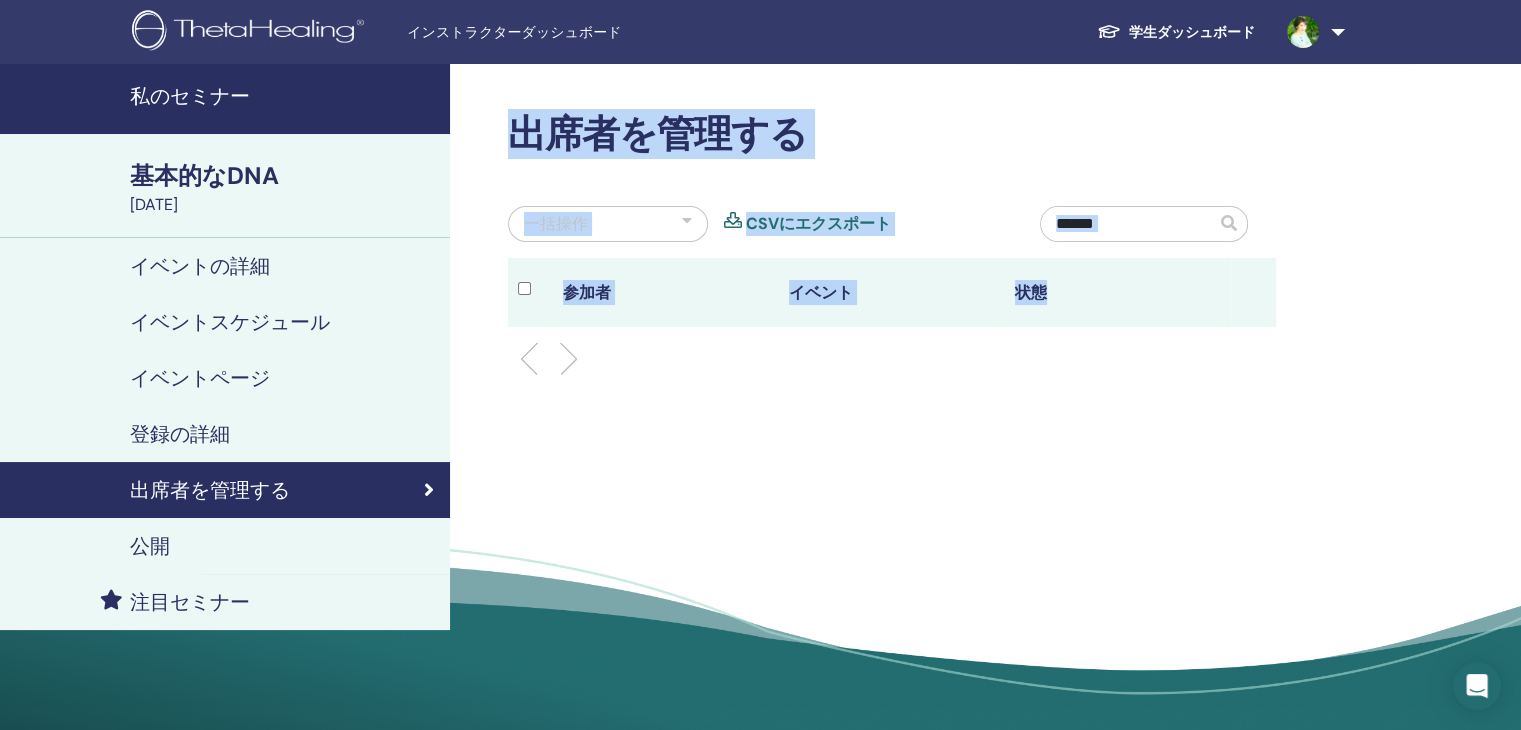 click on "登録の詳細" at bounding box center (180, 434) 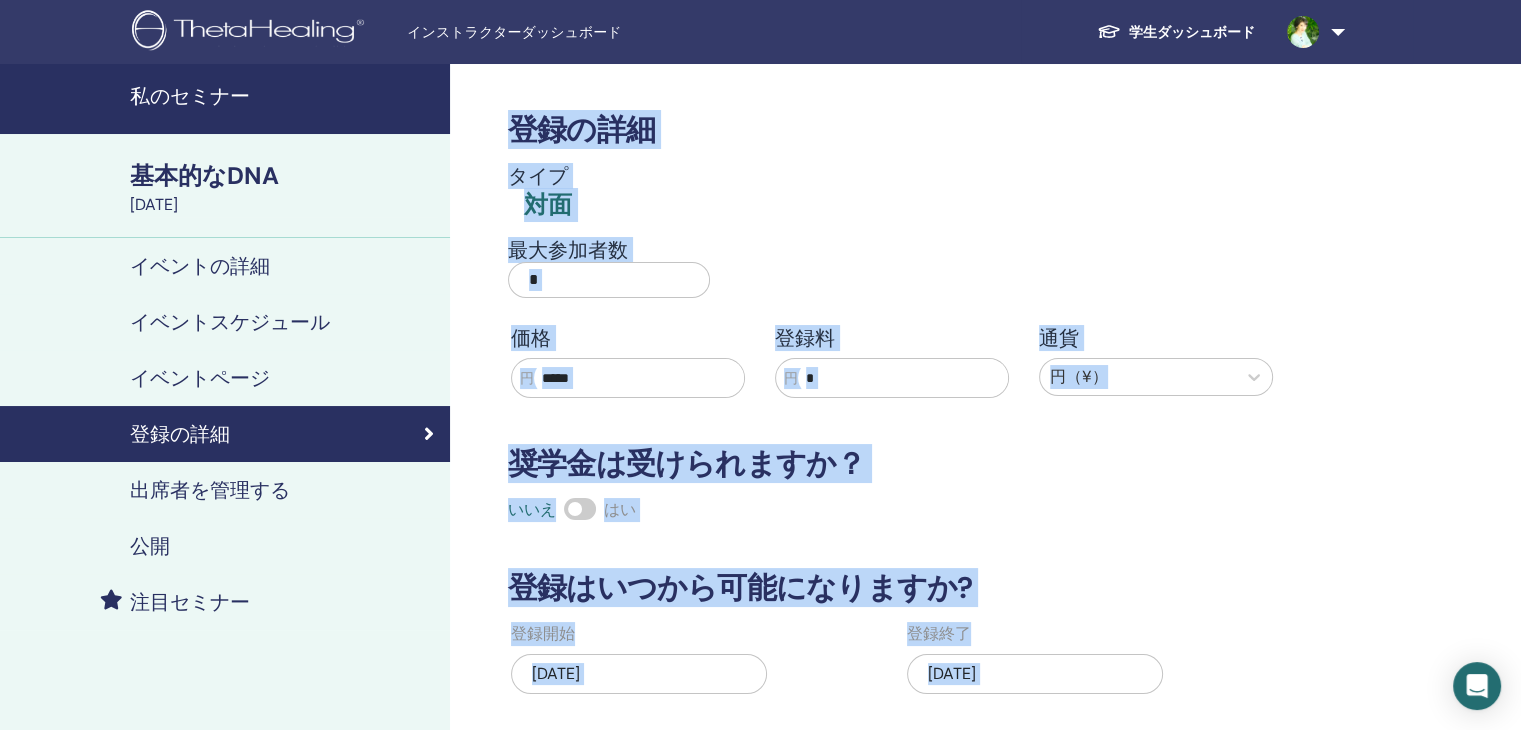 click on "タイプ 対面" at bounding box center (892, 193) 